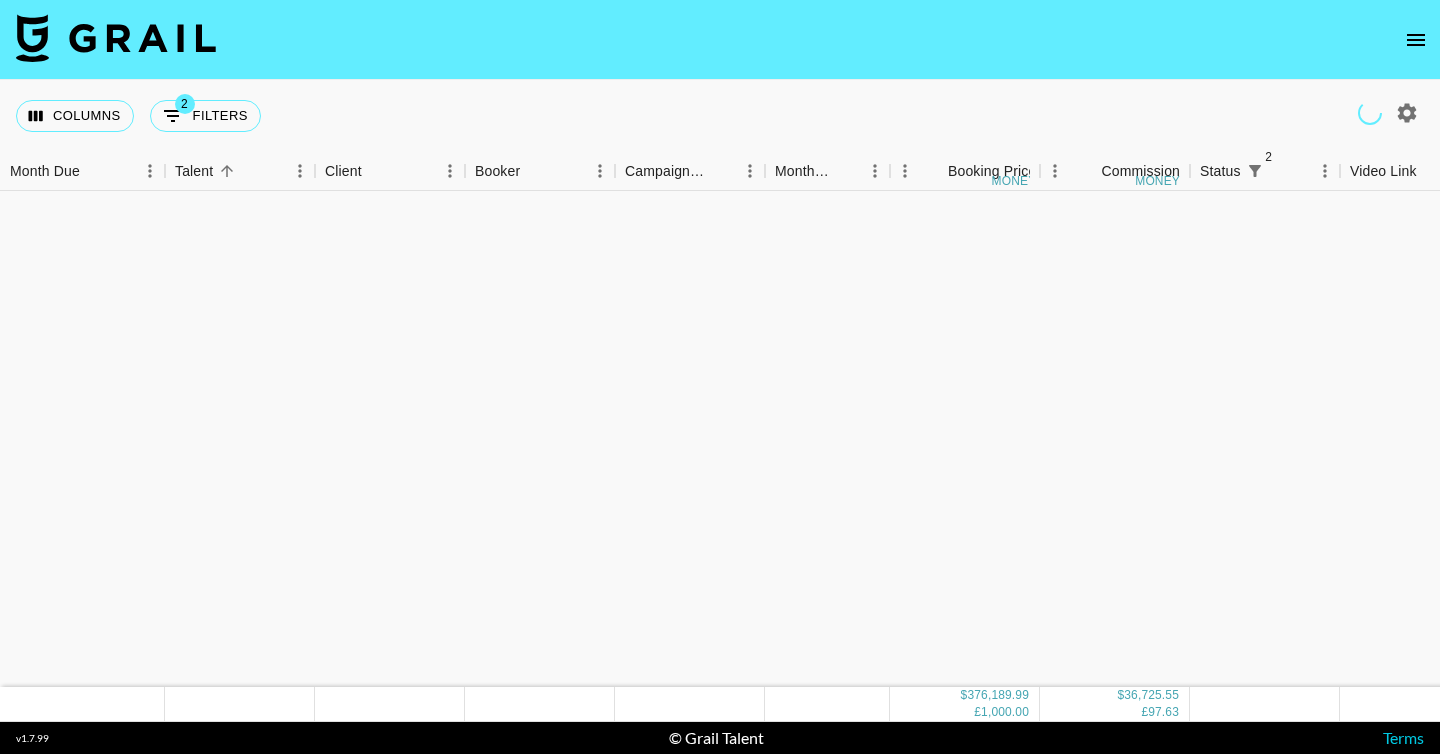 scroll, scrollTop: 0, scrollLeft: 0, axis: both 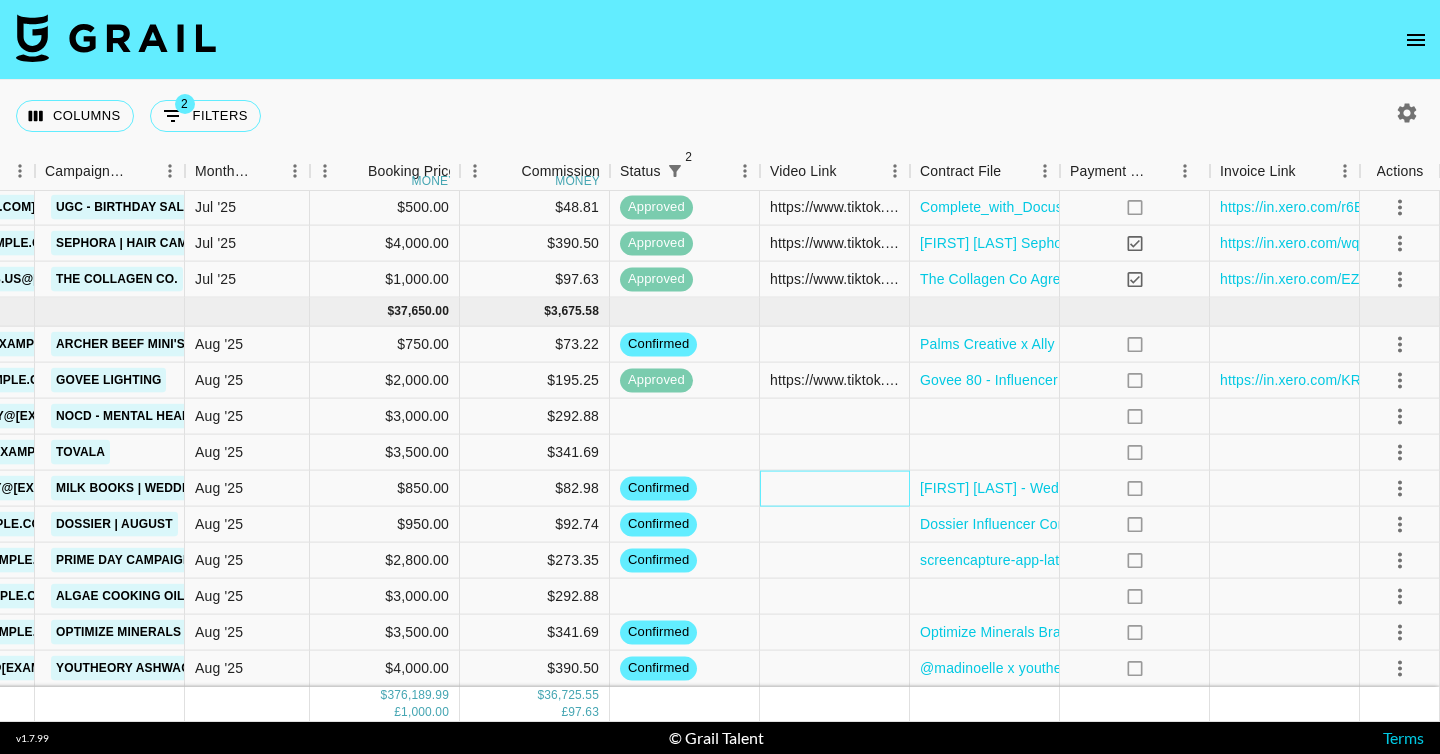 click at bounding box center (835, 489) 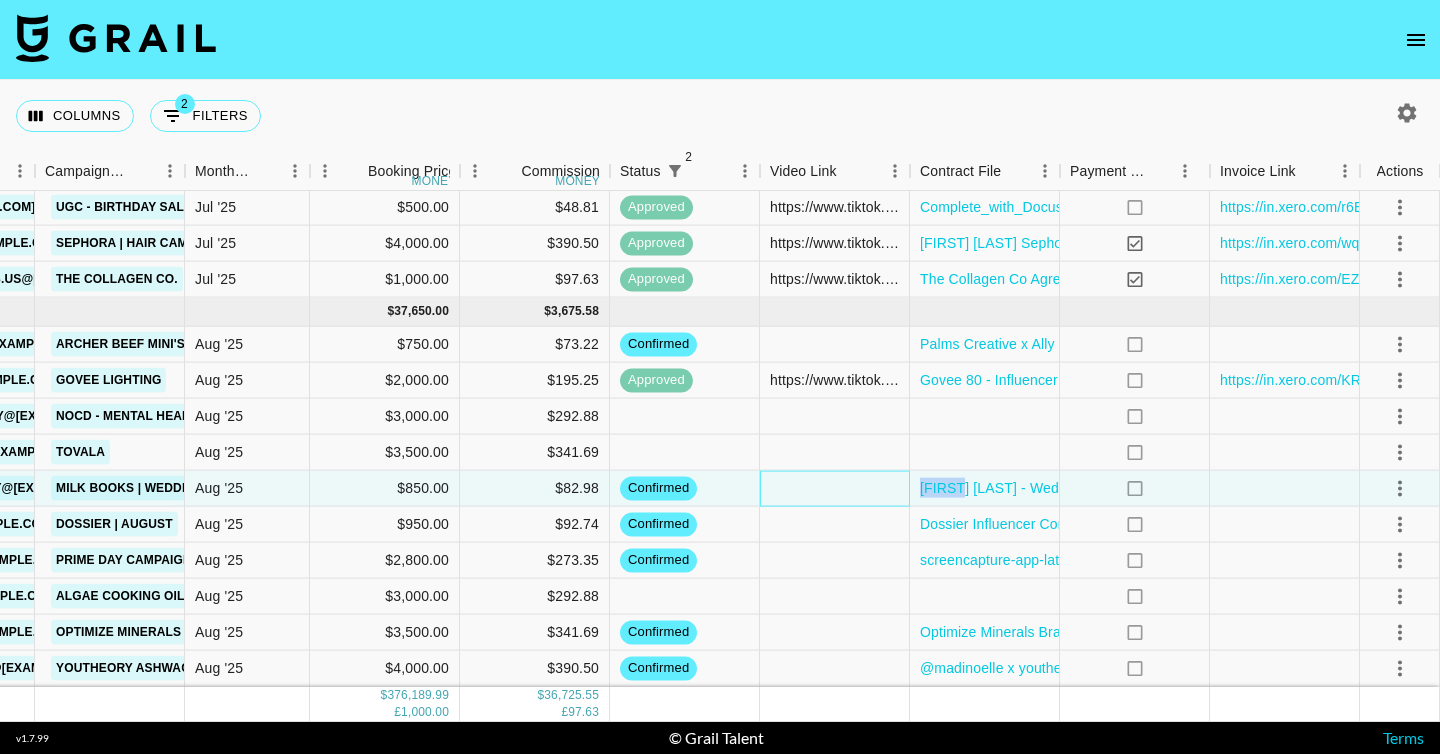 click at bounding box center (835, 489) 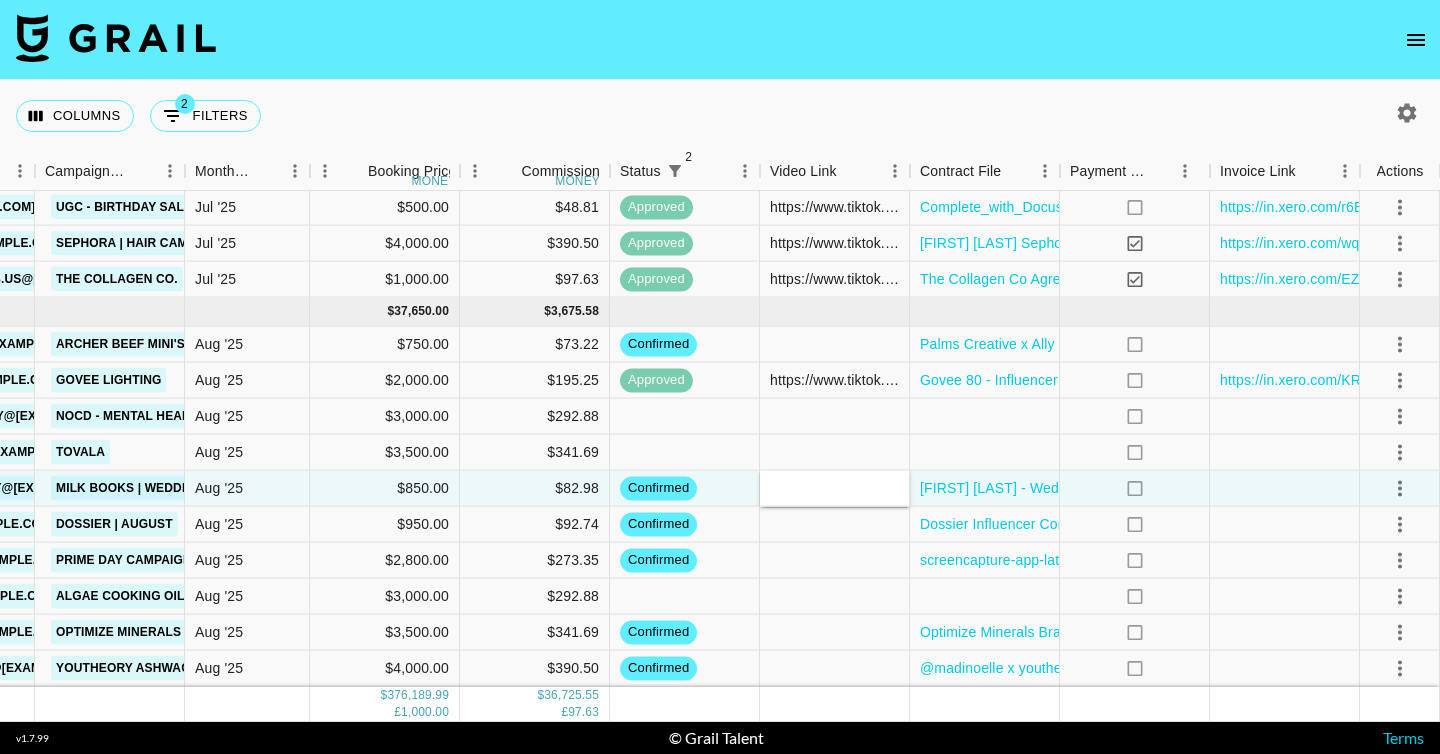 type on "https://www.instagram.com/p/DNBmMkVyP_d/?img_index=1" 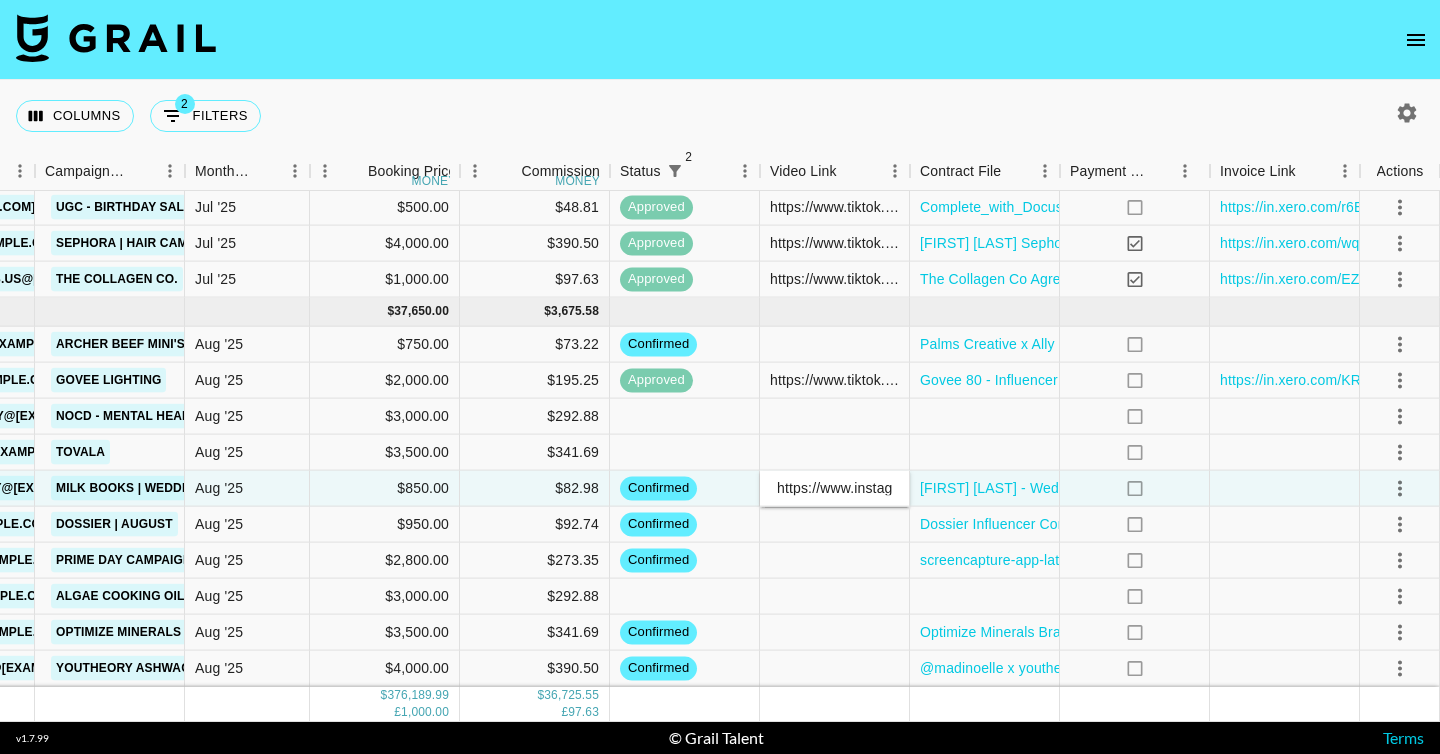scroll, scrollTop: 0, scrollLeft: 267, axis: horizontal 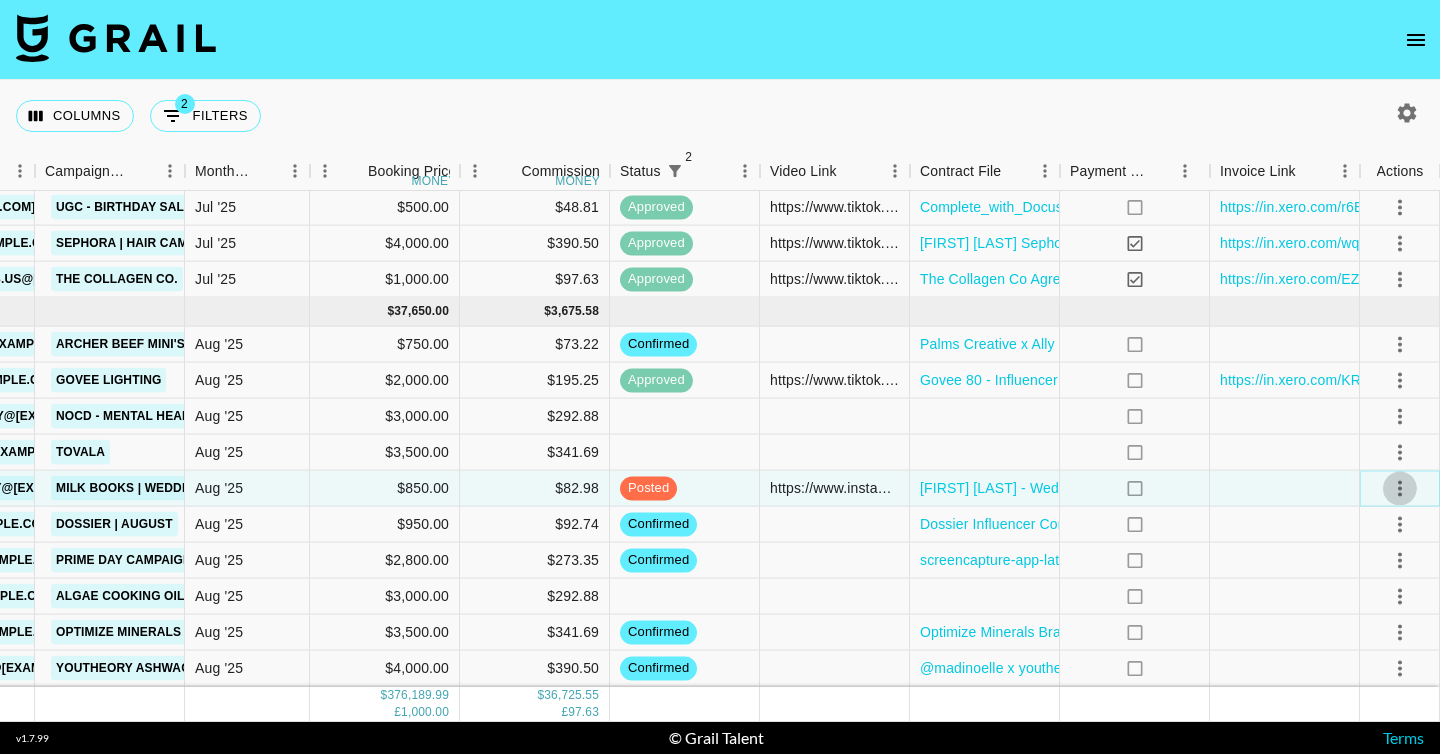 click 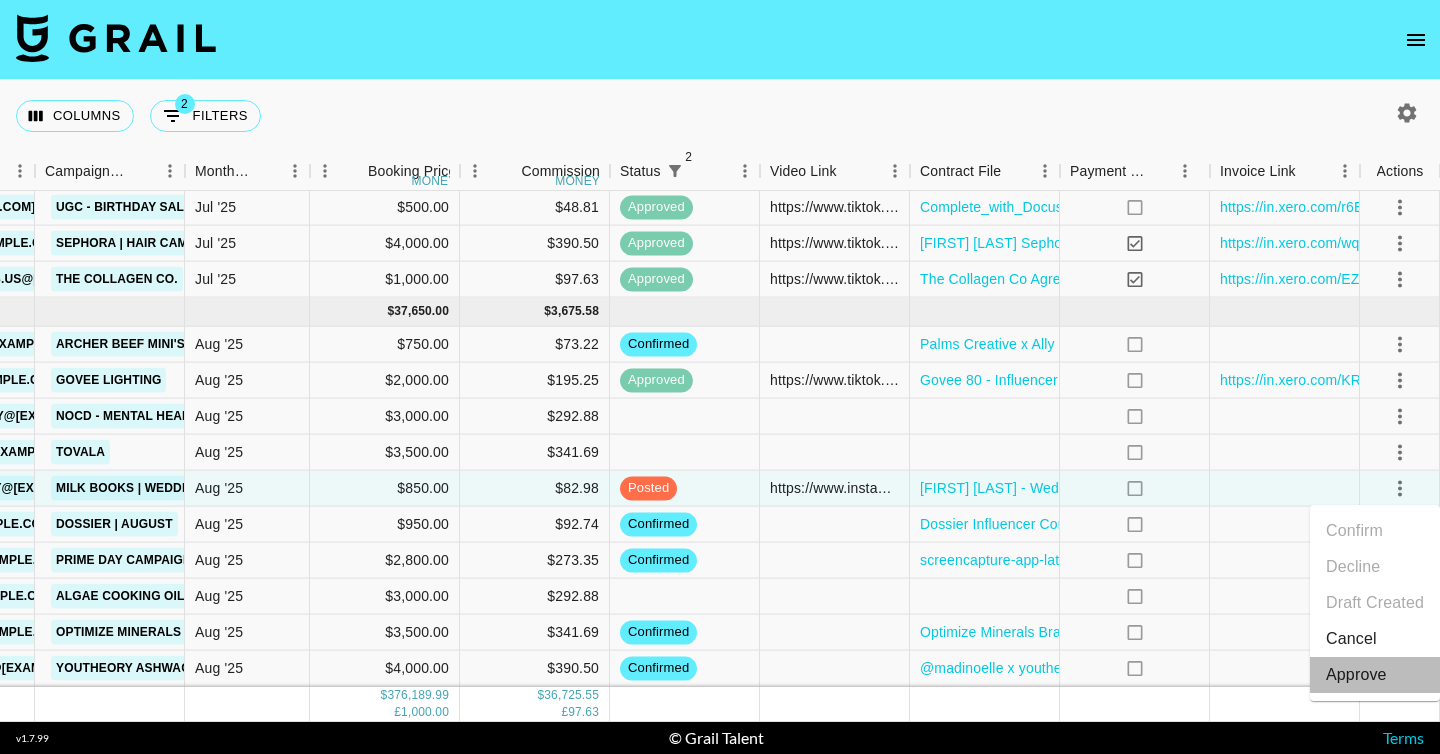 click on "Approve" at bounding box center (1356, 675) 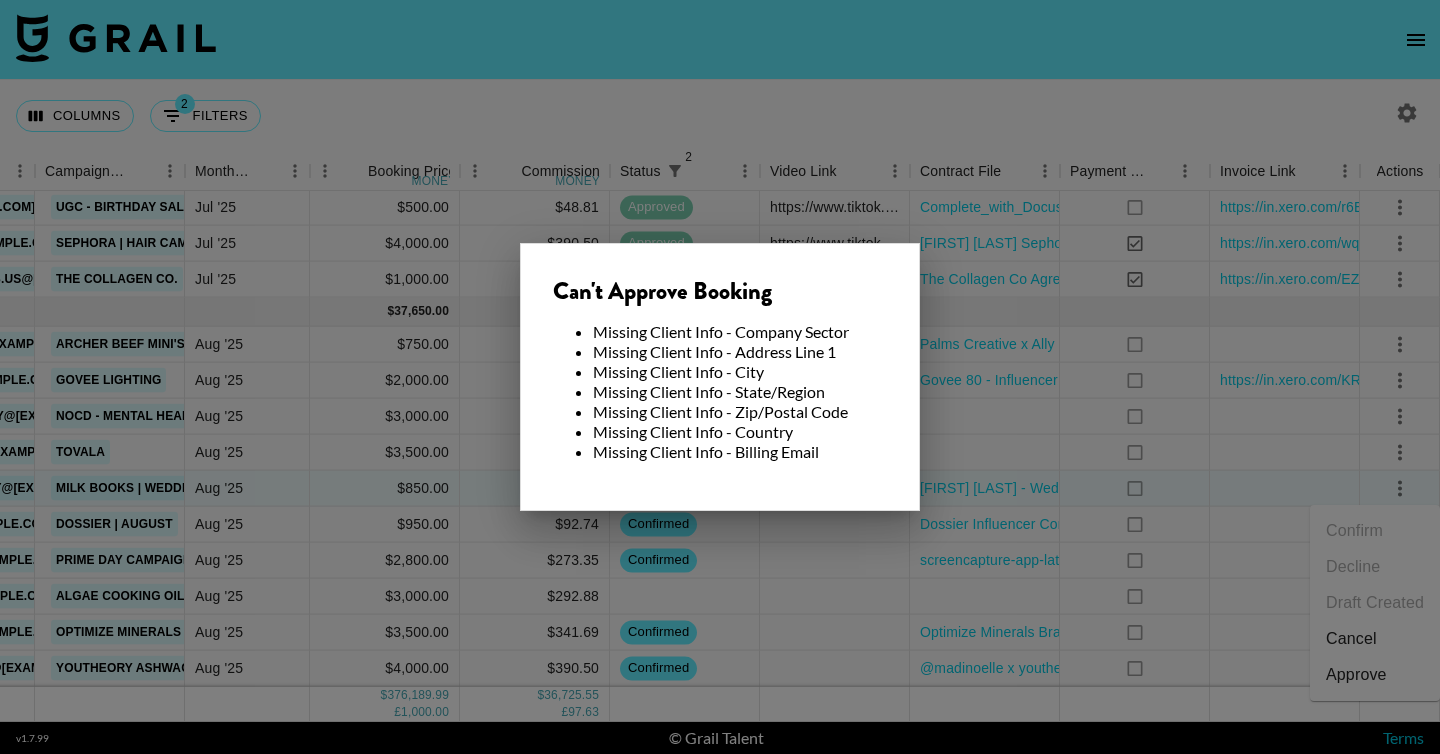 click at bounding box center (720, 377) 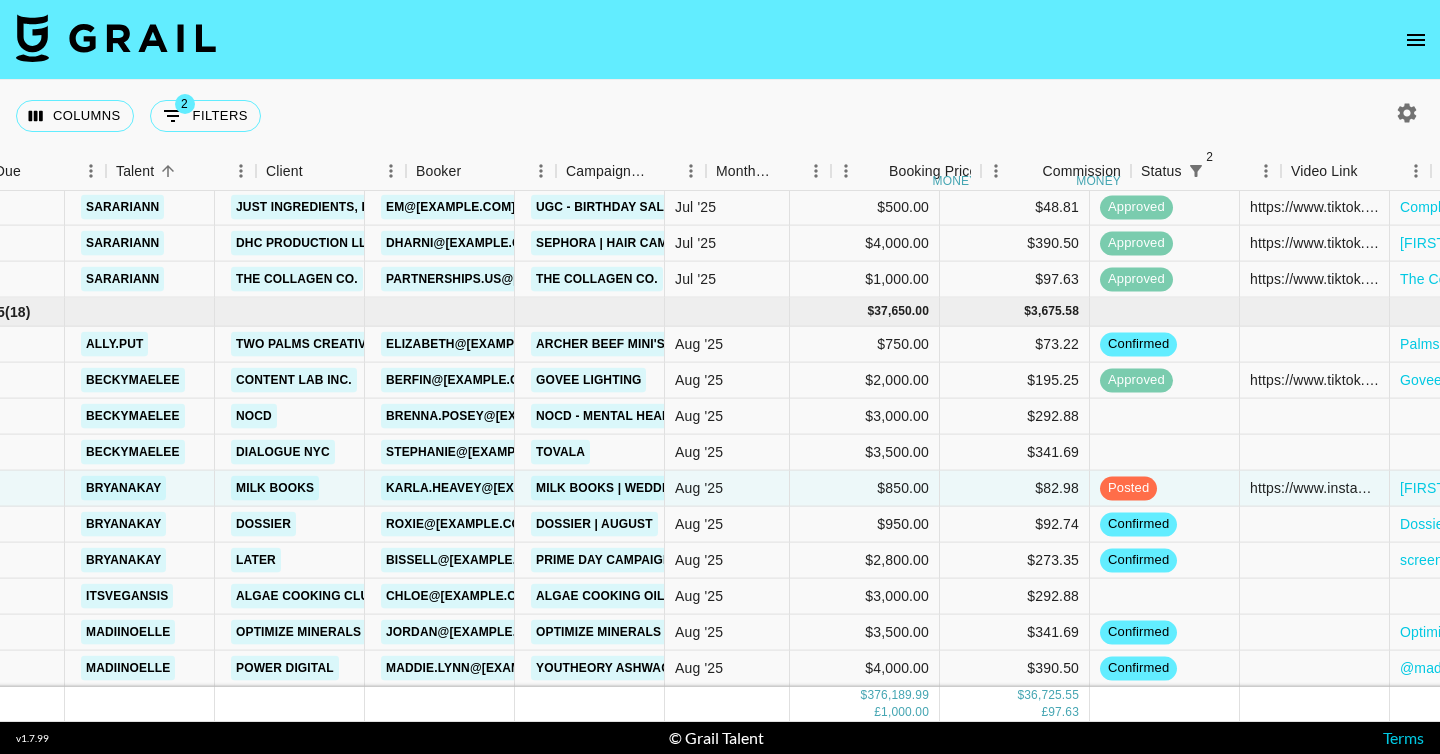 scroll, scrollTop: 5013, scrollLeft: 59, axis: both 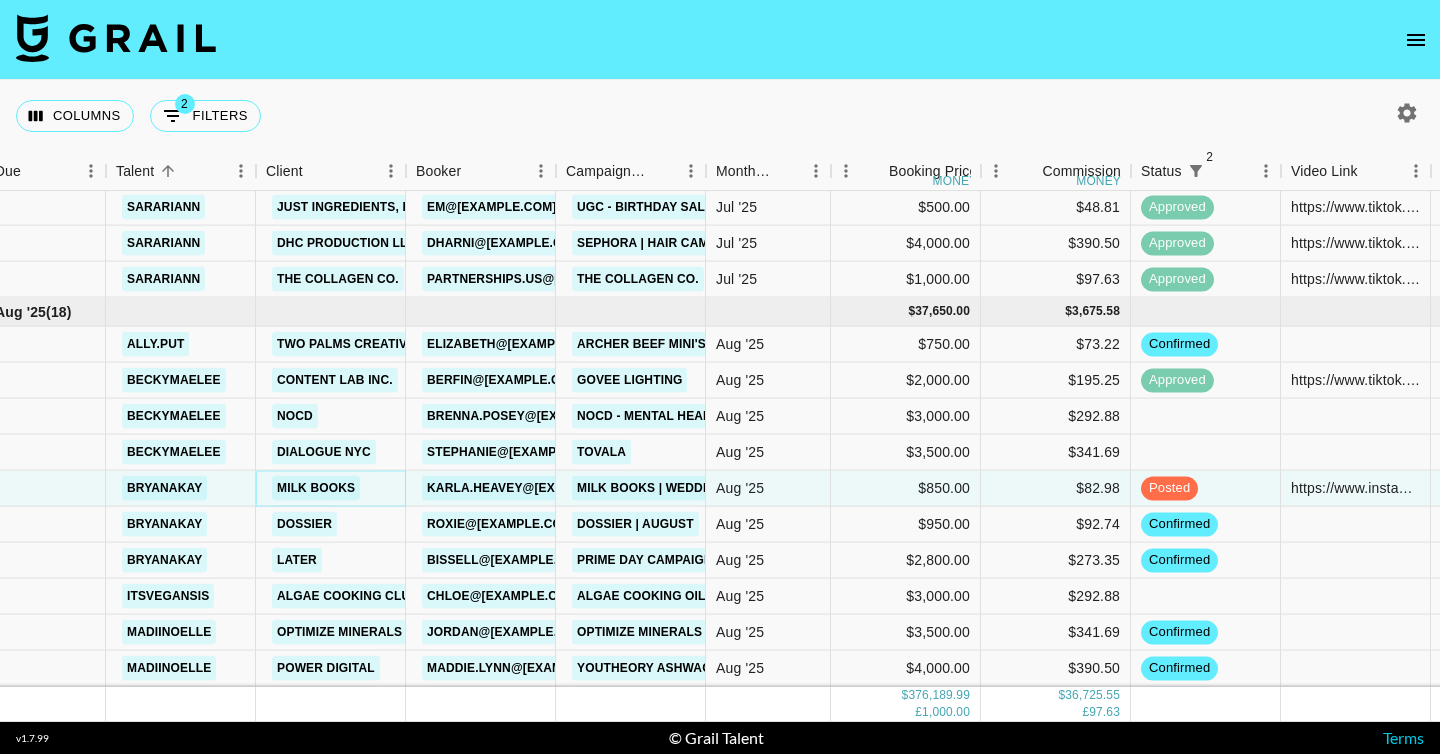 click on "Milk Books" at bounding box center (316, 488) 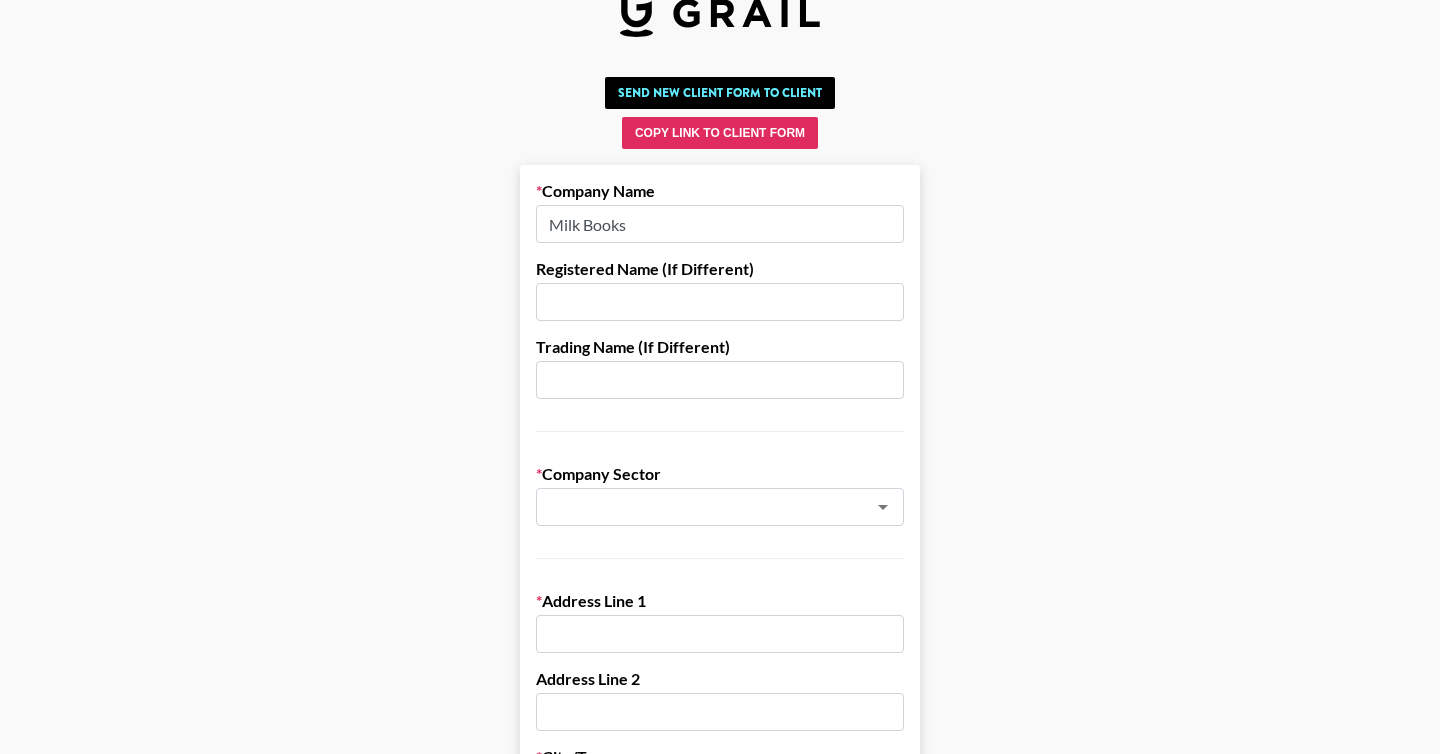 scroll, scrollTop: 116, scrollLeft: 0, axis: vertical 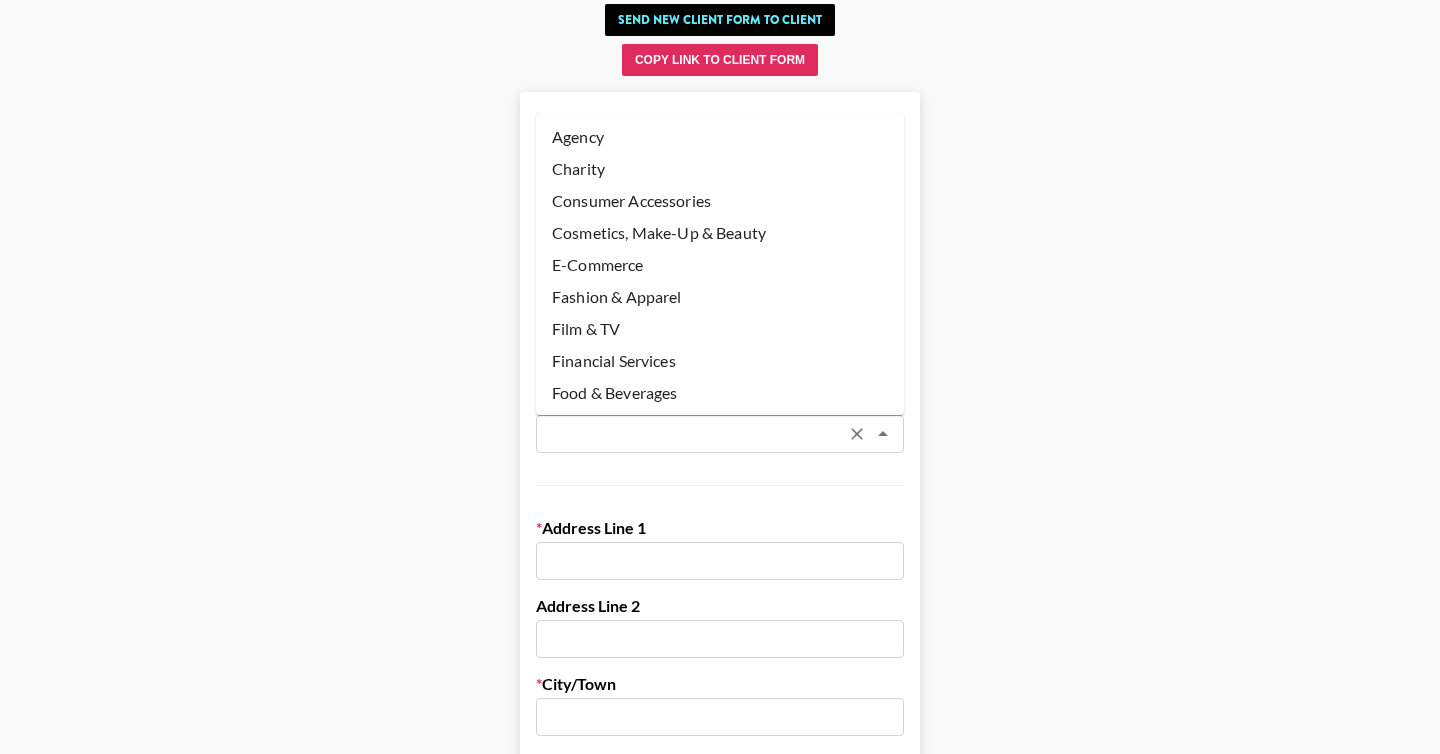 click at bounding box center [693, 434] 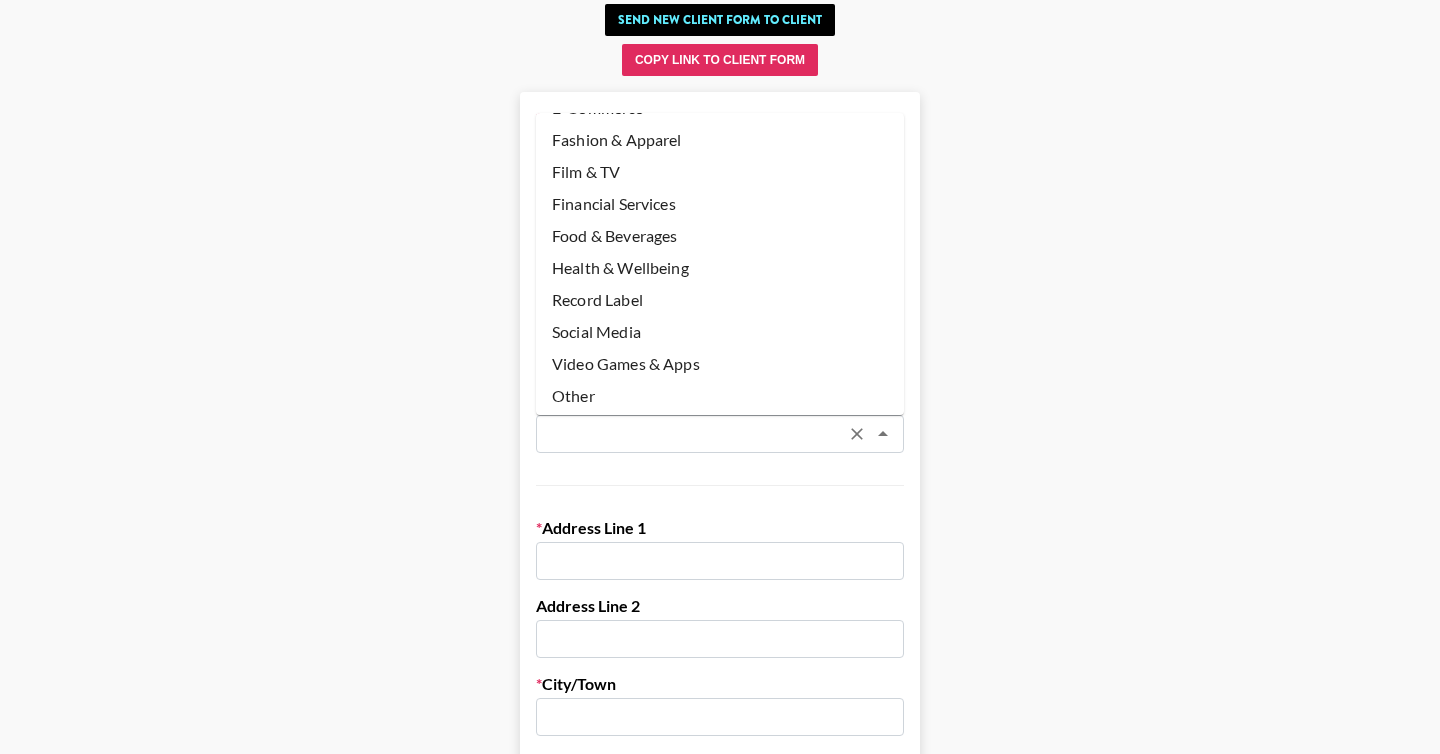 scroll, scrollTop: 162, scrollLeft: 0, axis: vertical 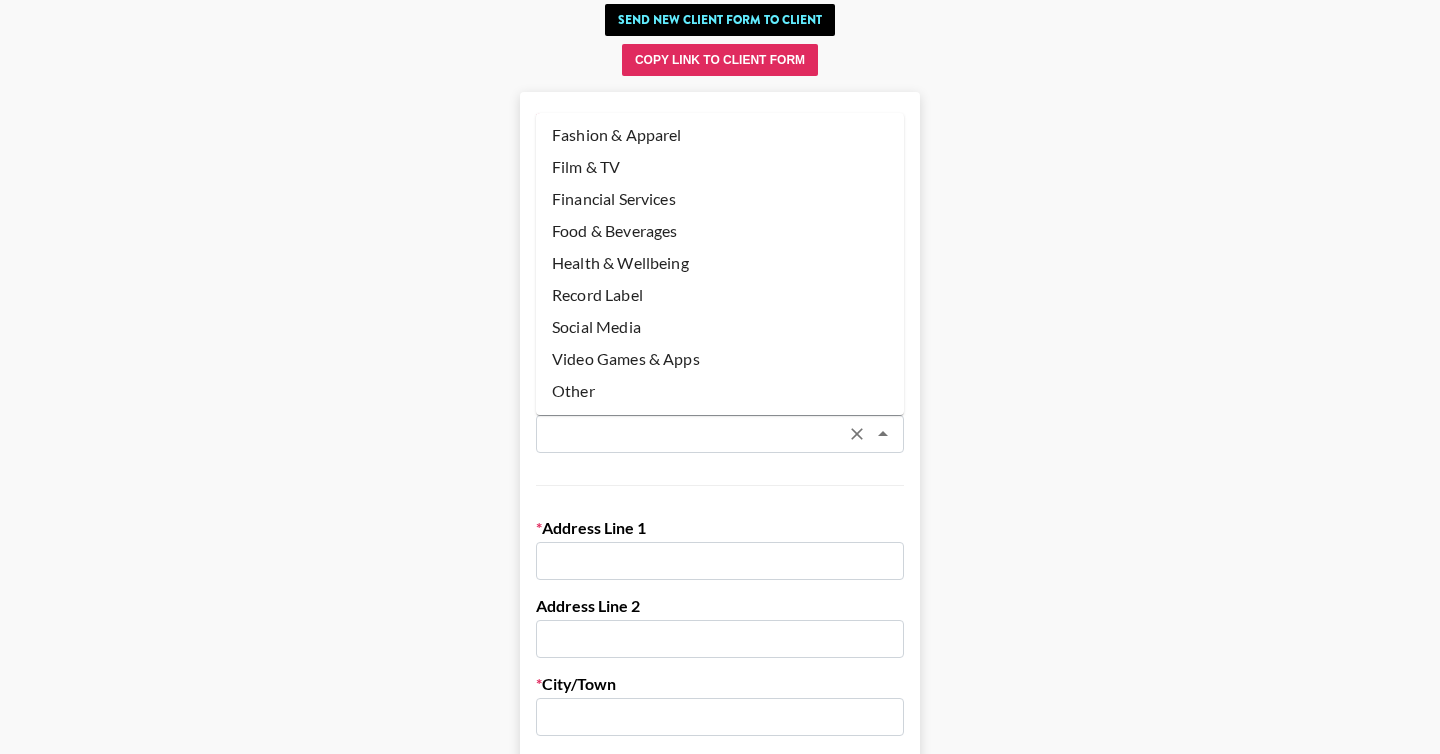 click on "Other" at bounding box center [720, 391] 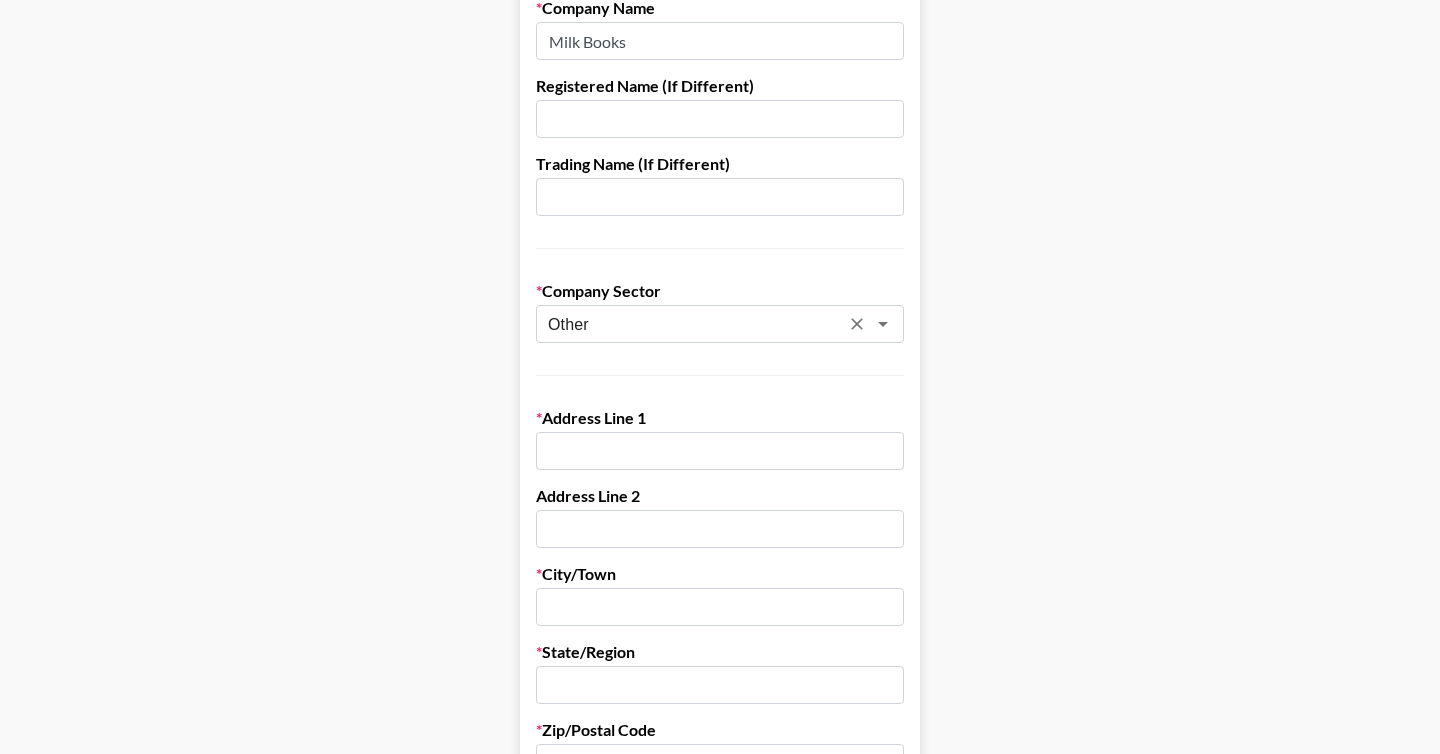 scroll, scrollTop: 235, scrollLeft: 0, axis: vertical 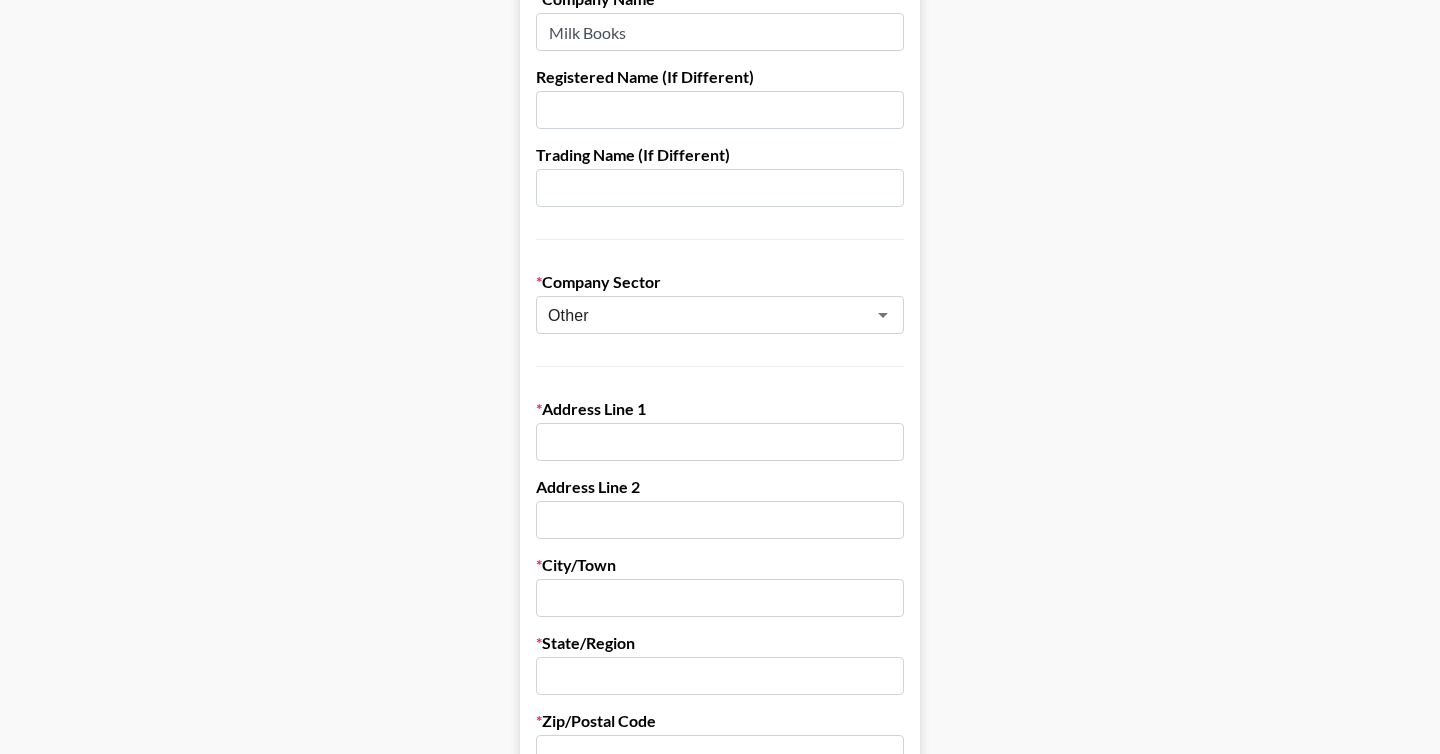 click at bounding box center [720, 442] 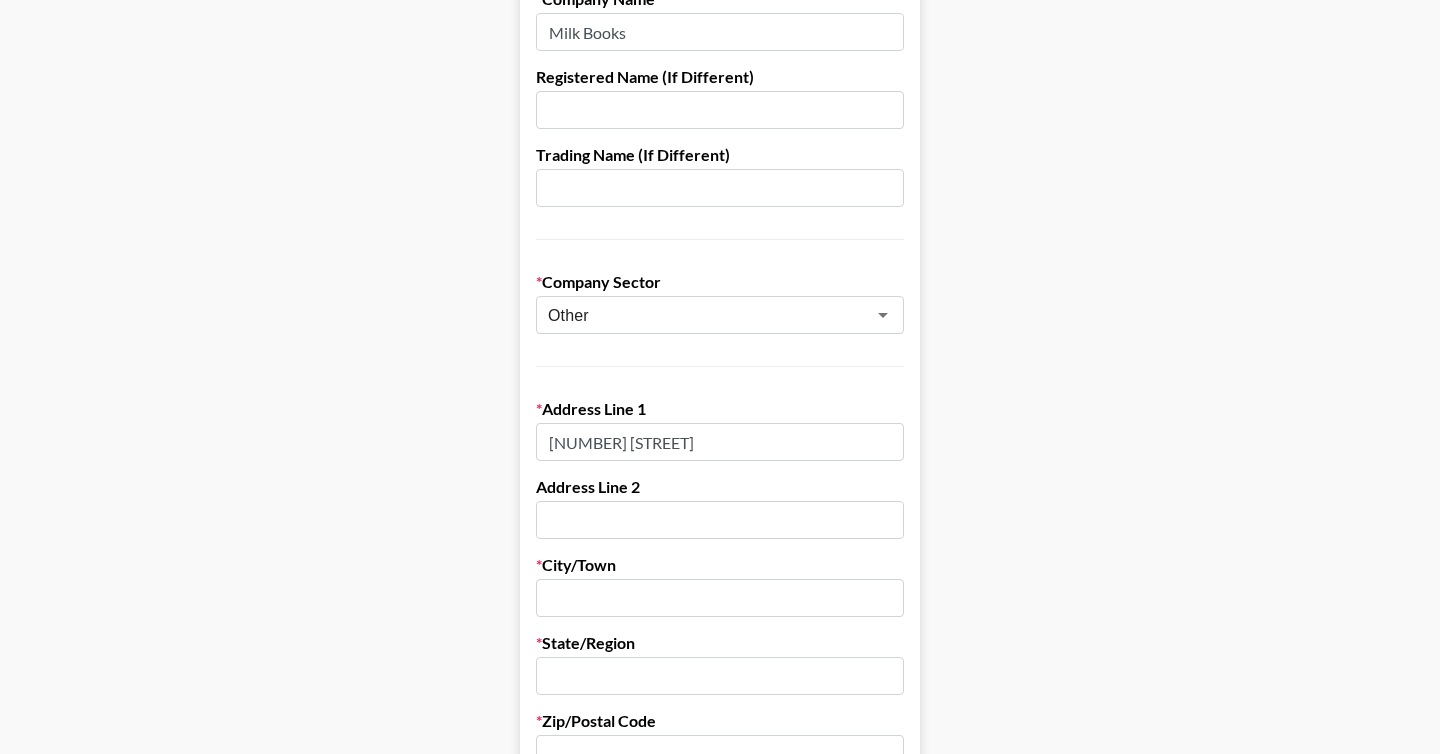 type on "150 Karangahape Road" 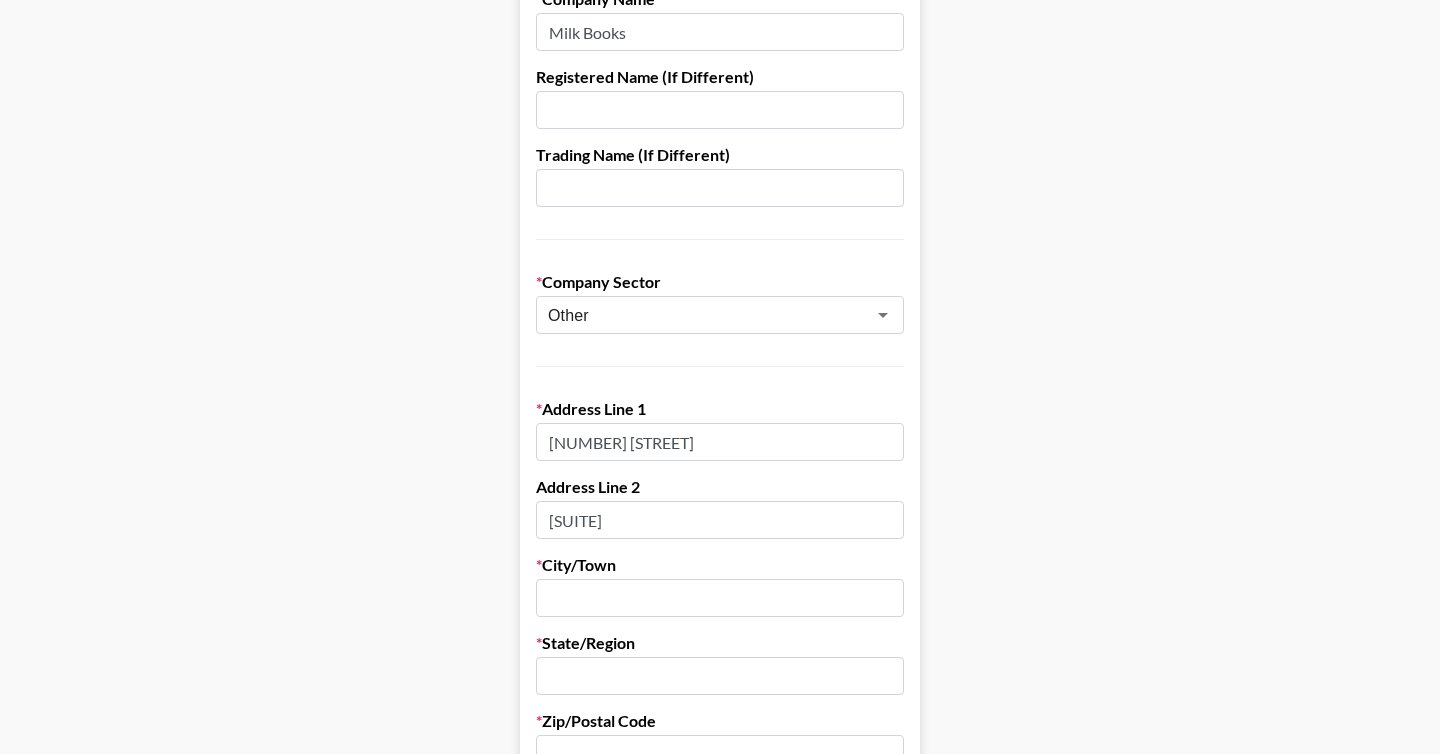 type on "Suite 404" 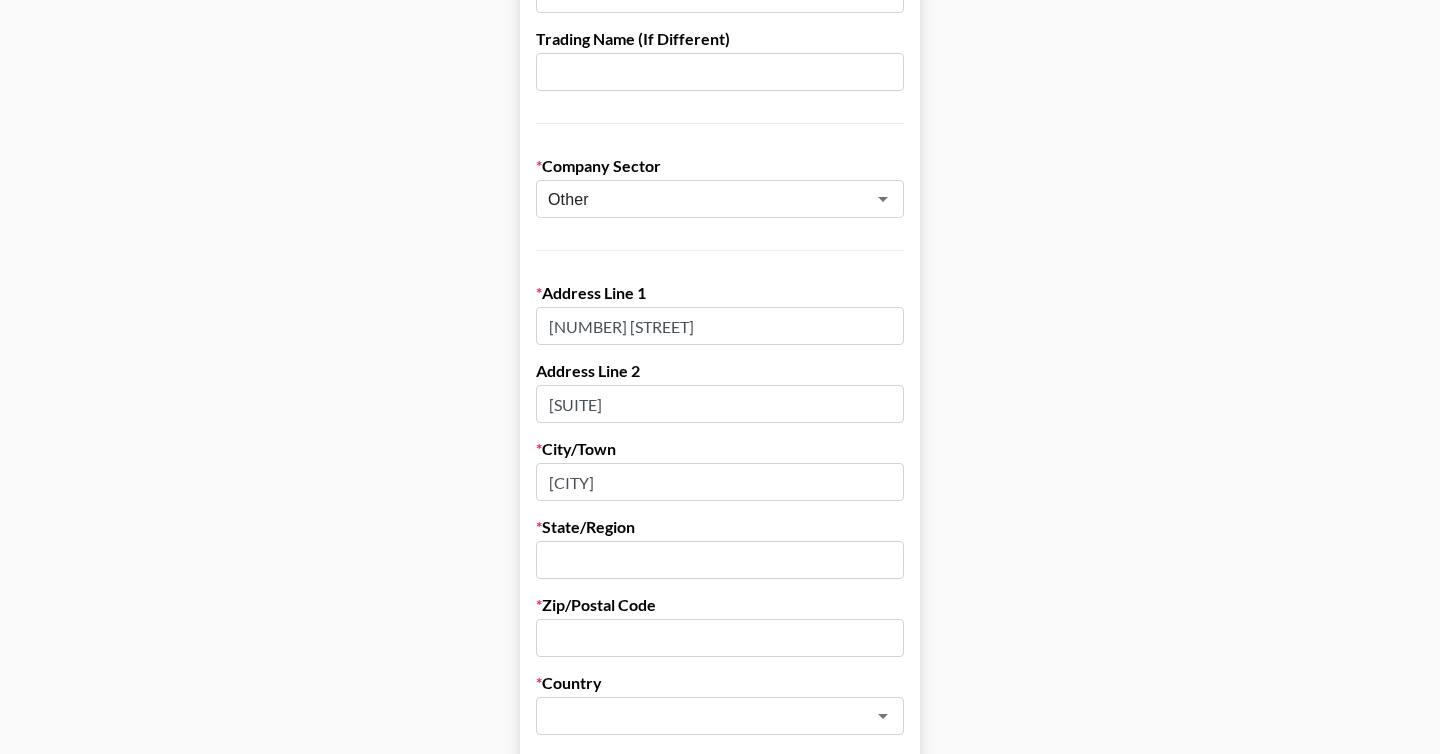 scroll, scrollTop: 355, scrollLeft: 0, axis: vertical 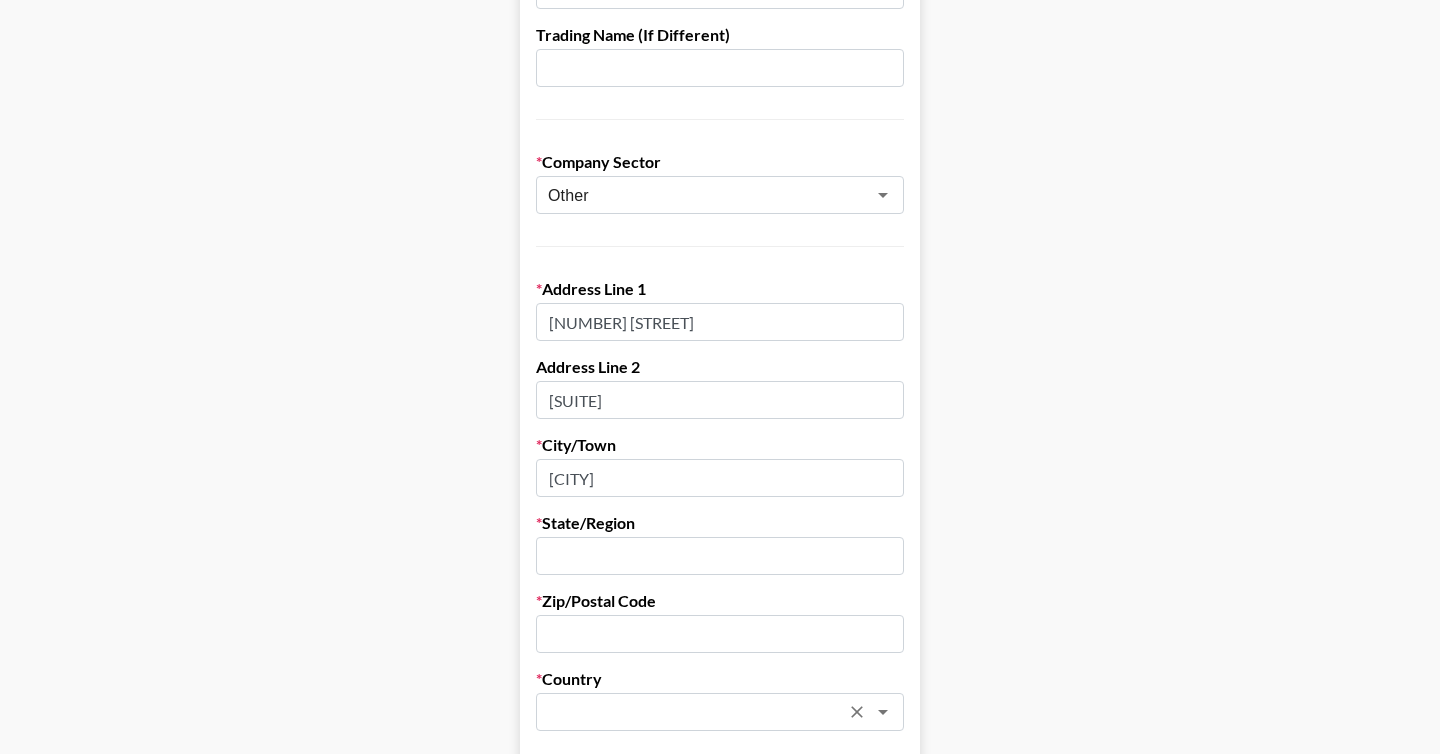 type on "Auckland" 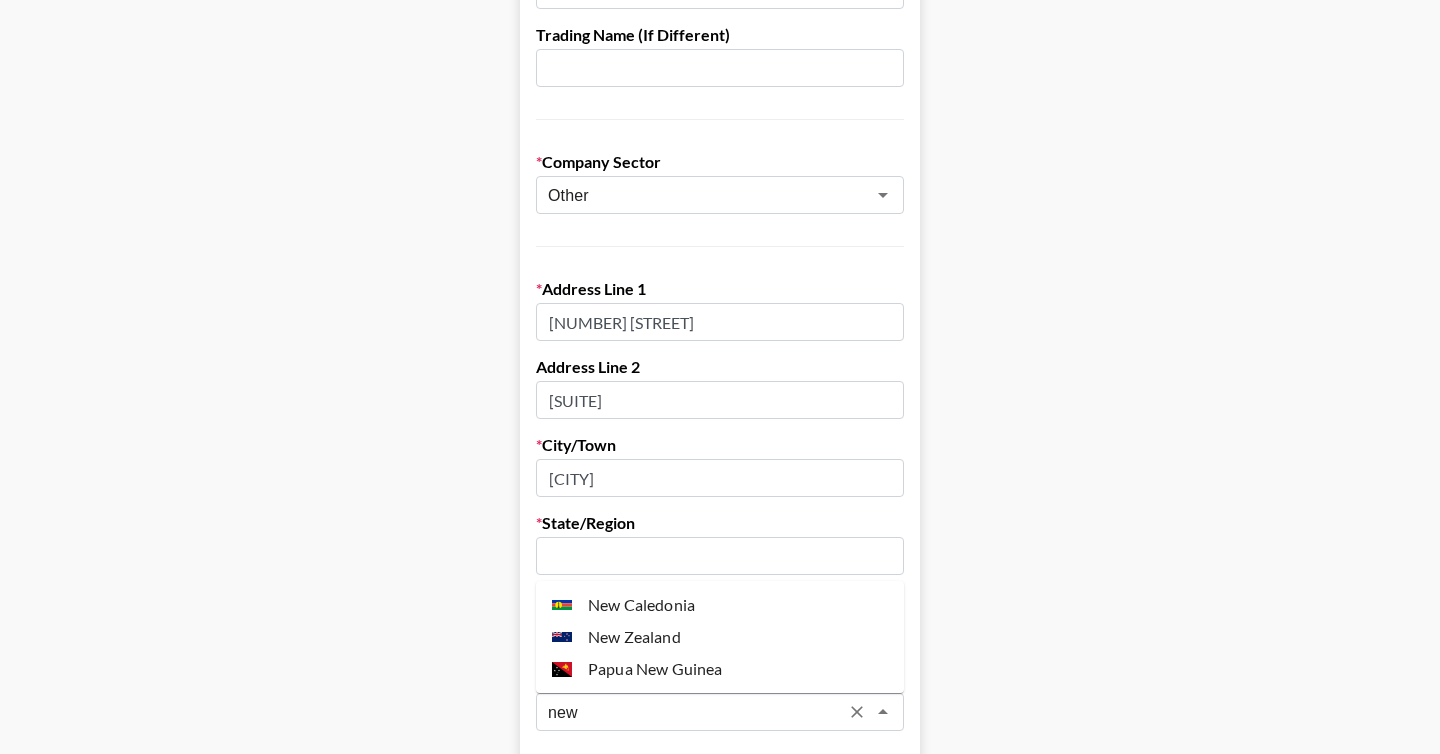 click on "New Zealand" at bounding box center [720, 637] 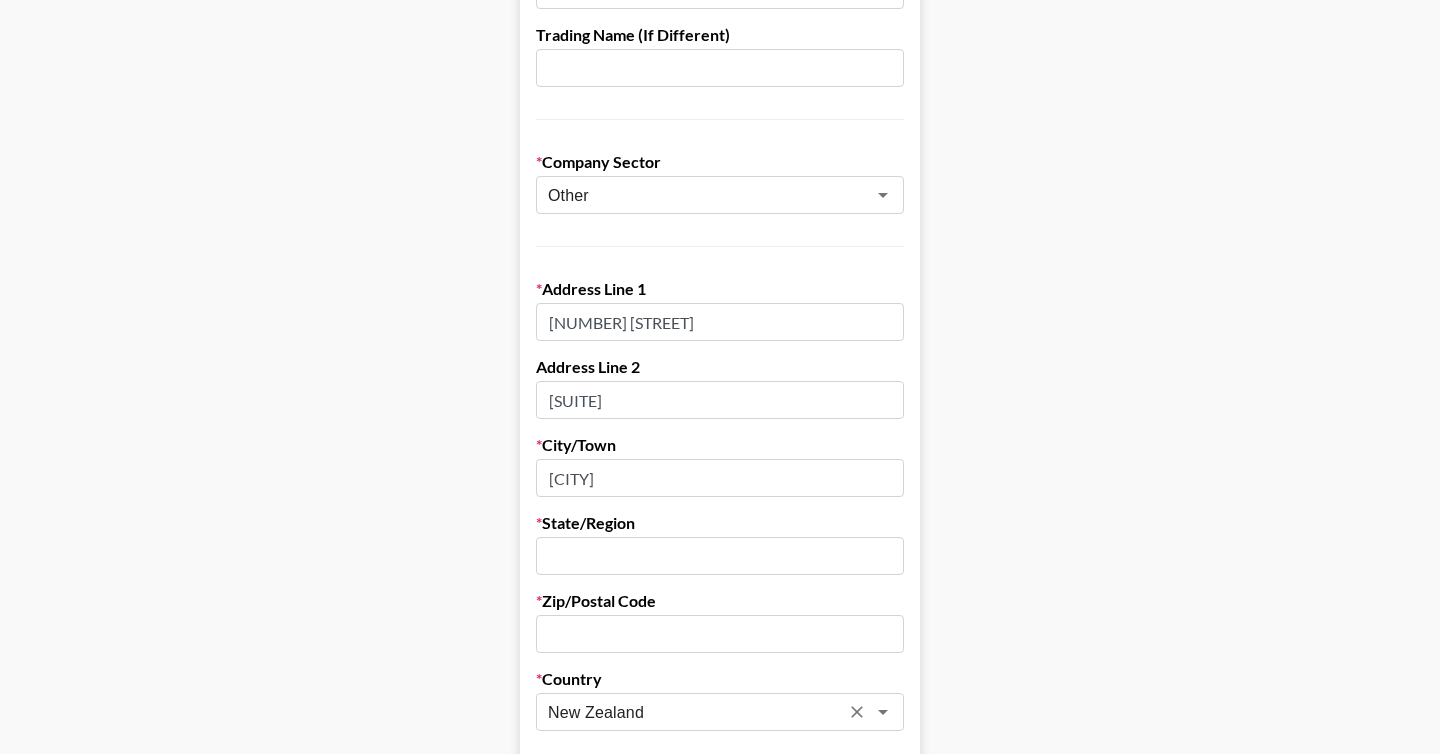 type on "New Zealand" 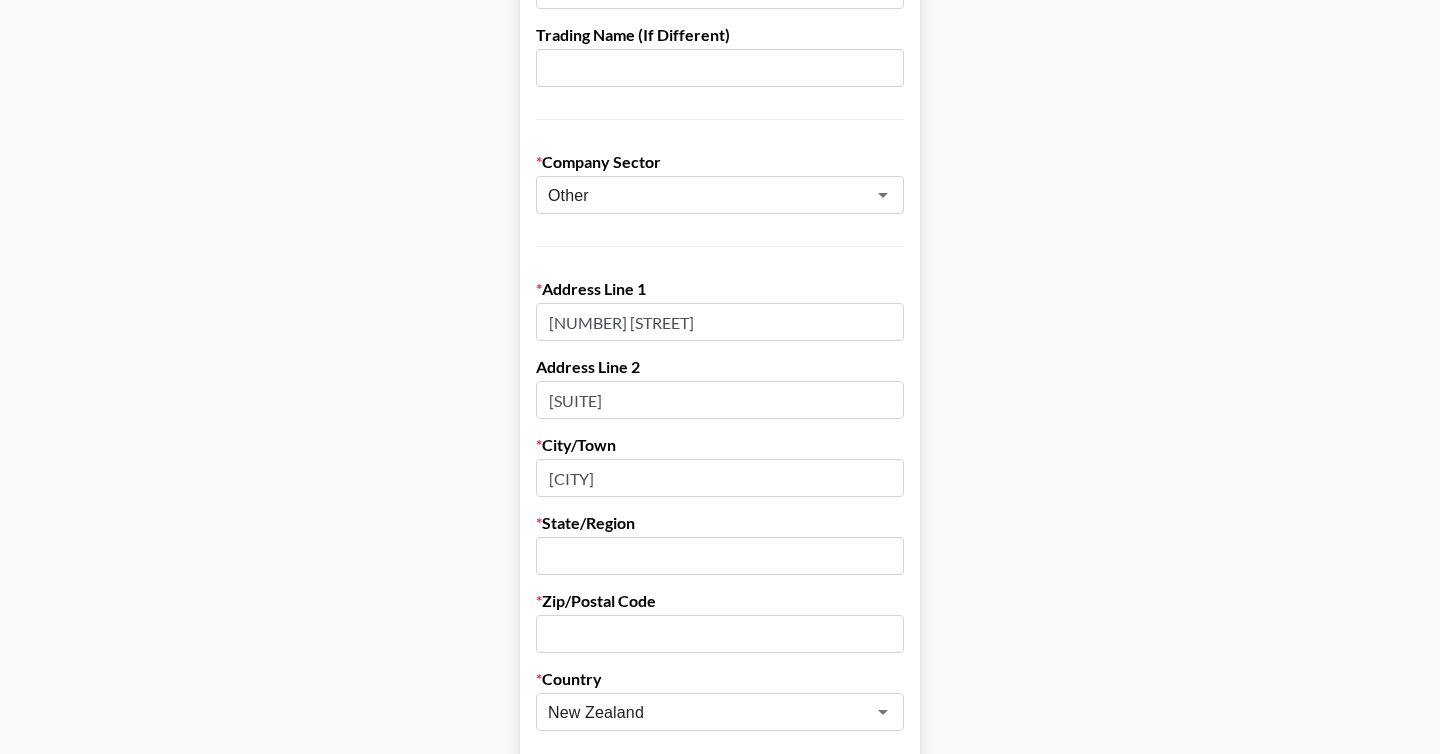 paste on "1010" 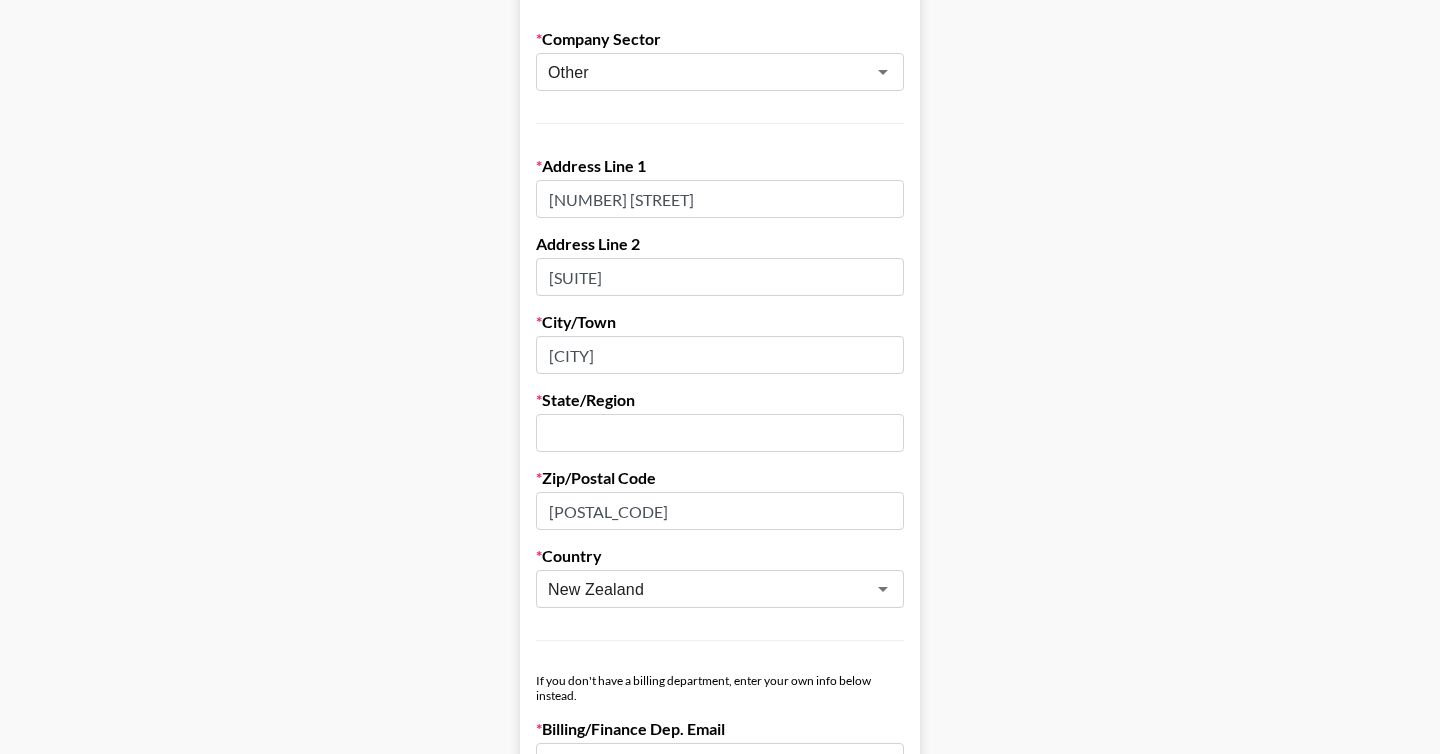 scroll, scrollTop: 496, scrollLeft: 0, axis: vertical 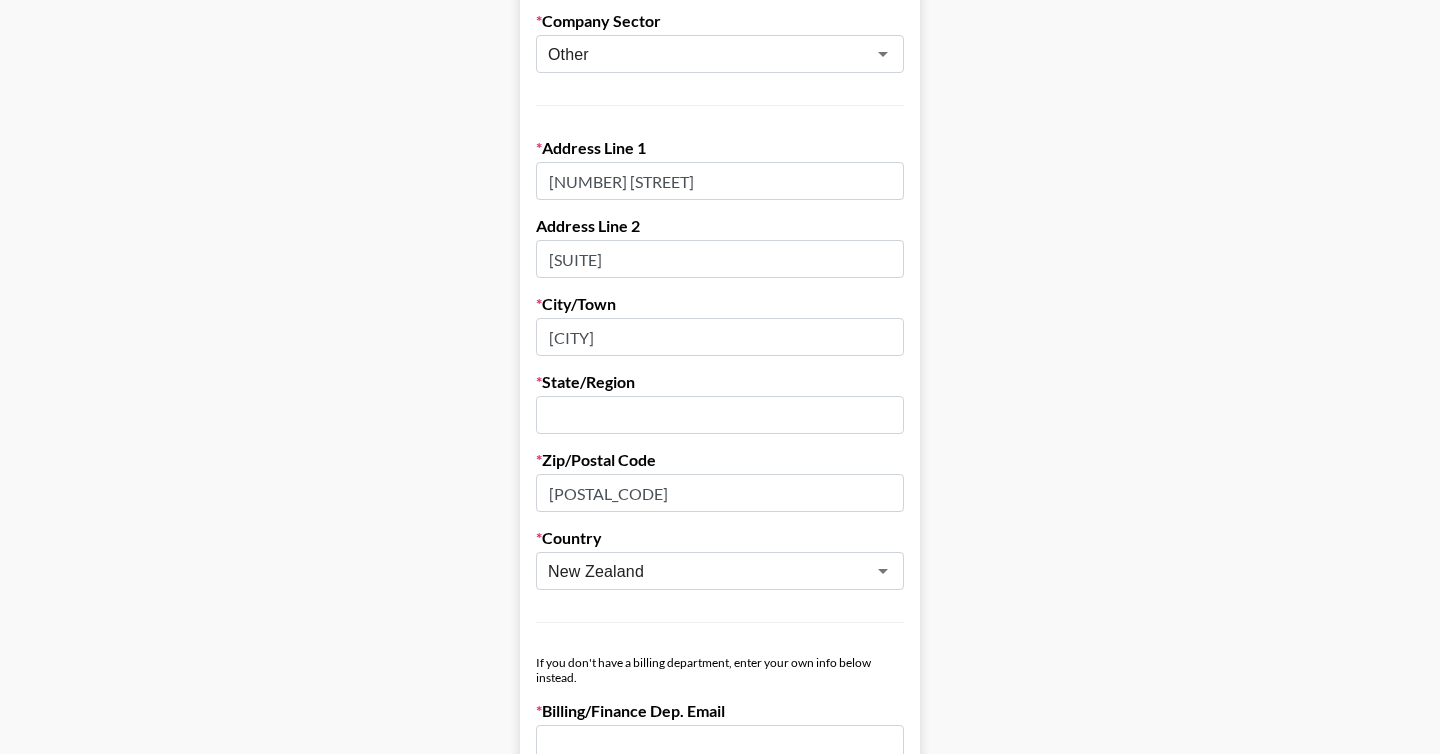 type on "1010" 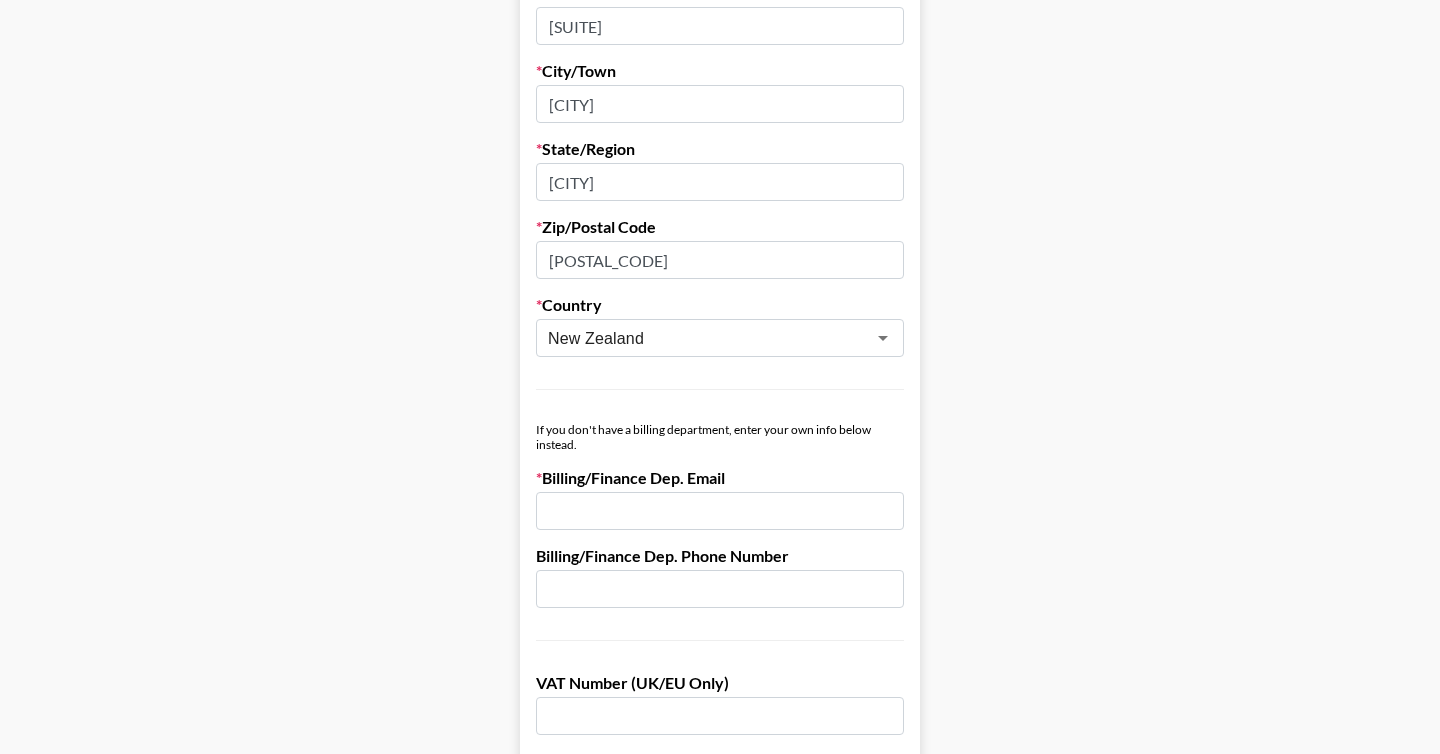 scroll, scrollTop: 831, scrollLeft: 0, axis: vertical 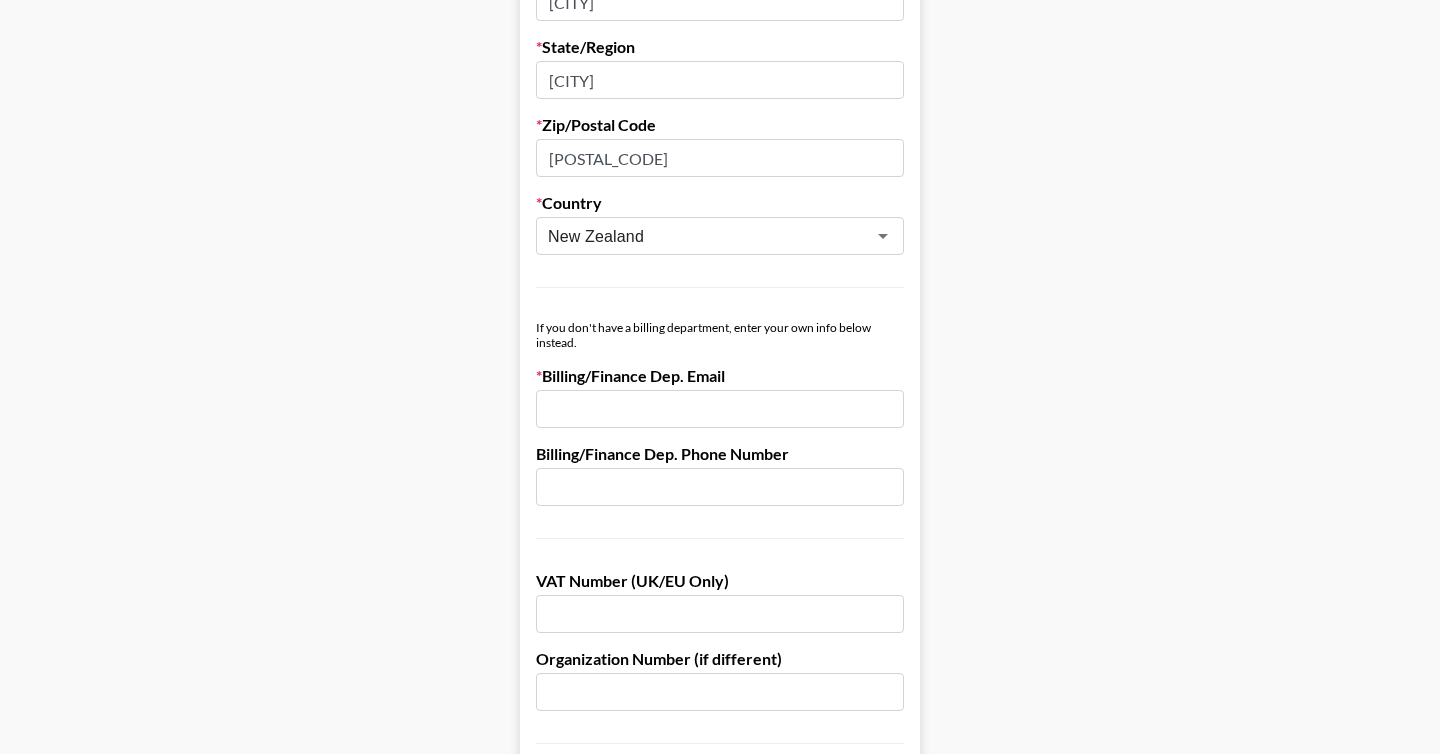 type on "Auckland" 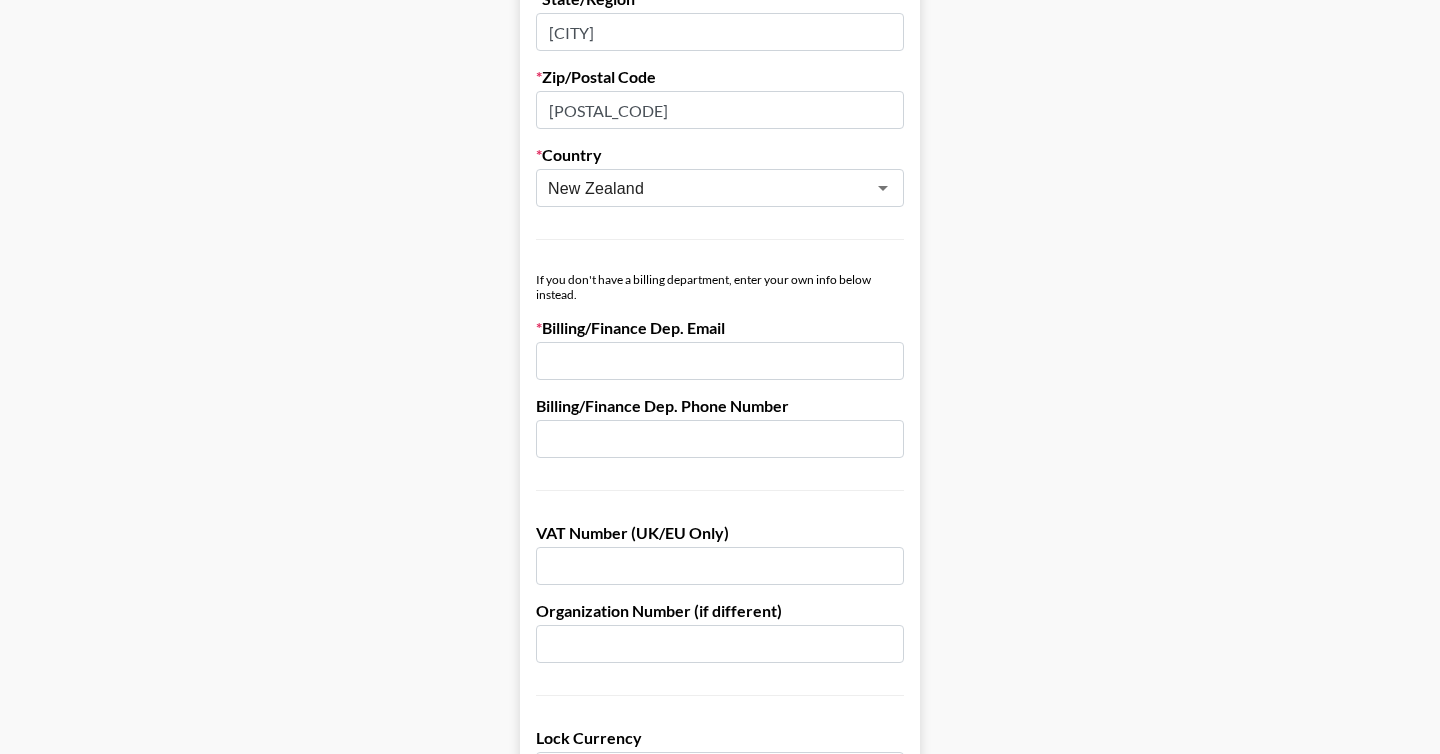 scroll, scrollTop: 986, scrollLeft: 0, axis: vertical 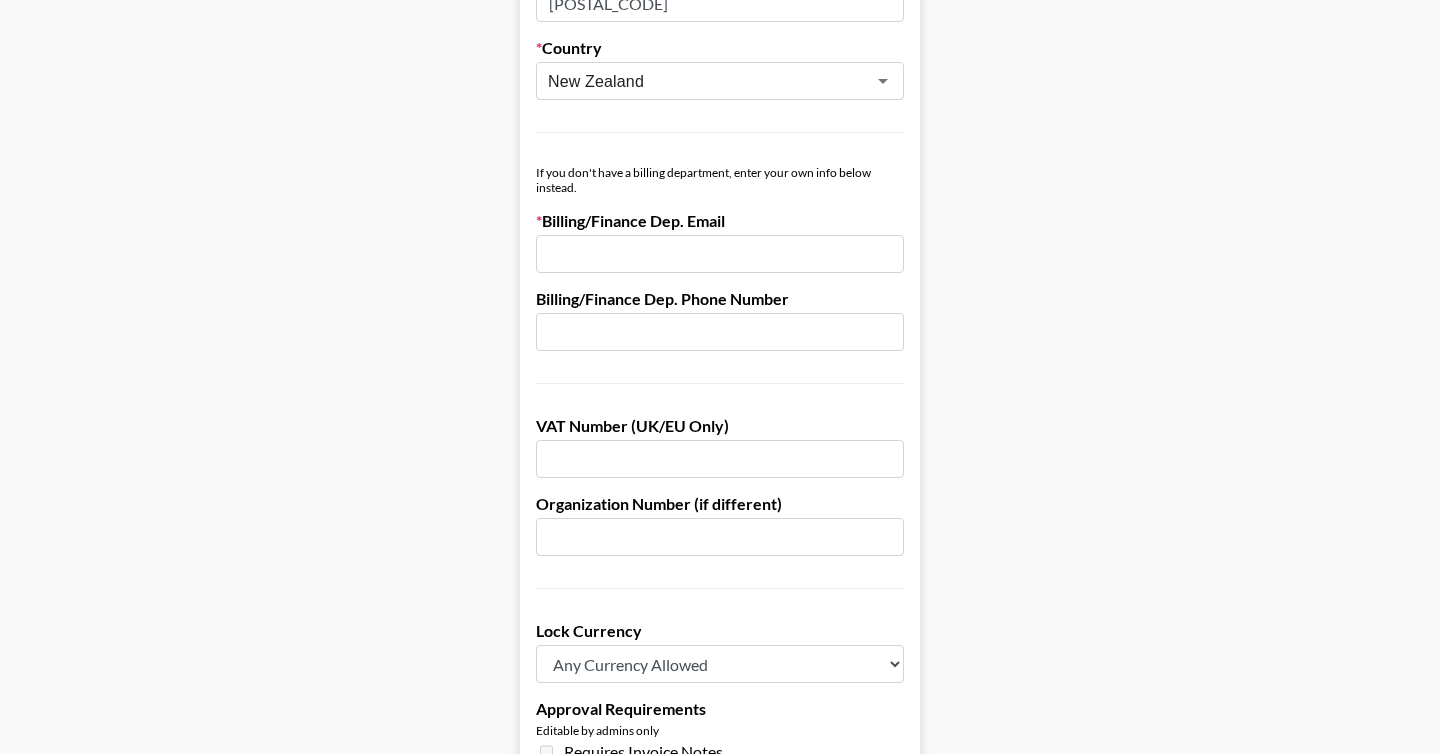 click at bounding box center (720, 254) 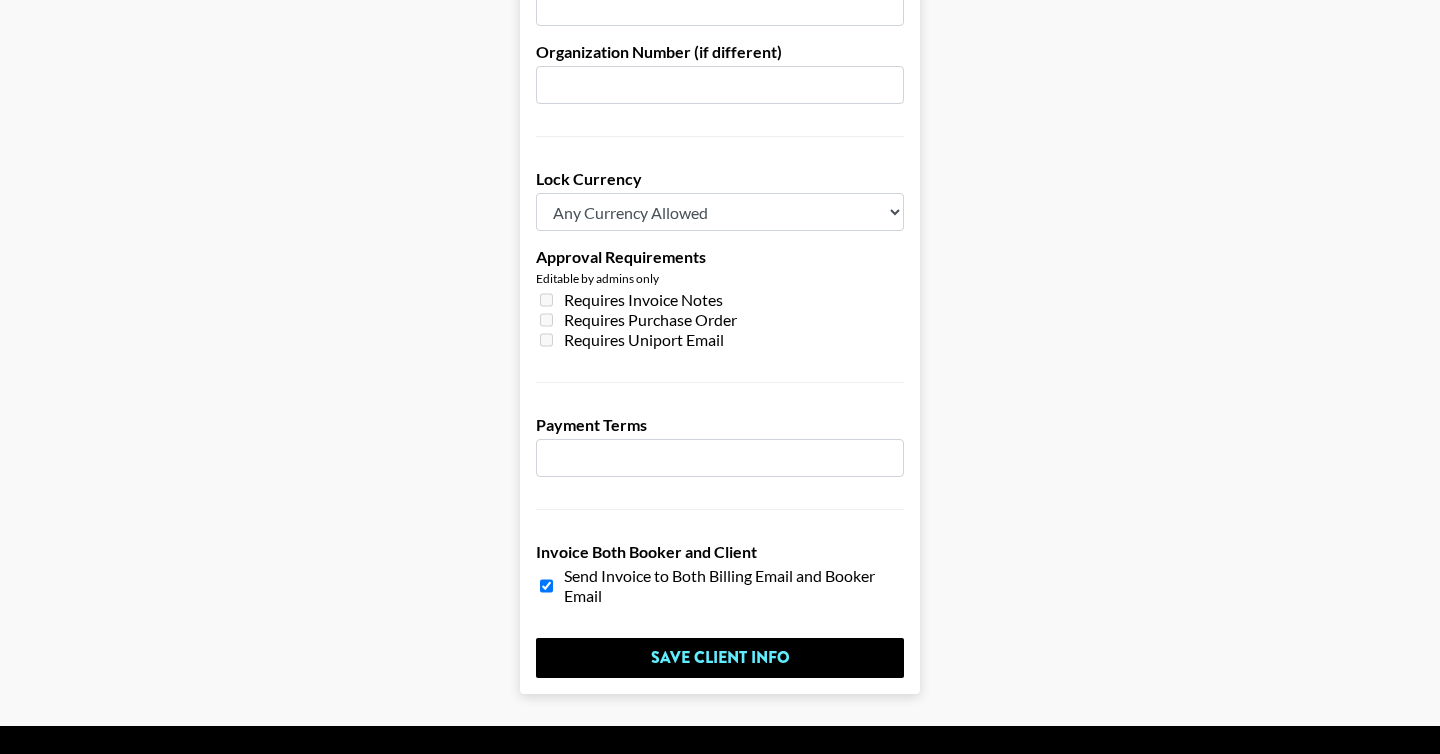 scroll, scrollTop: 1490, scrollLeft: 0, axis: vertical 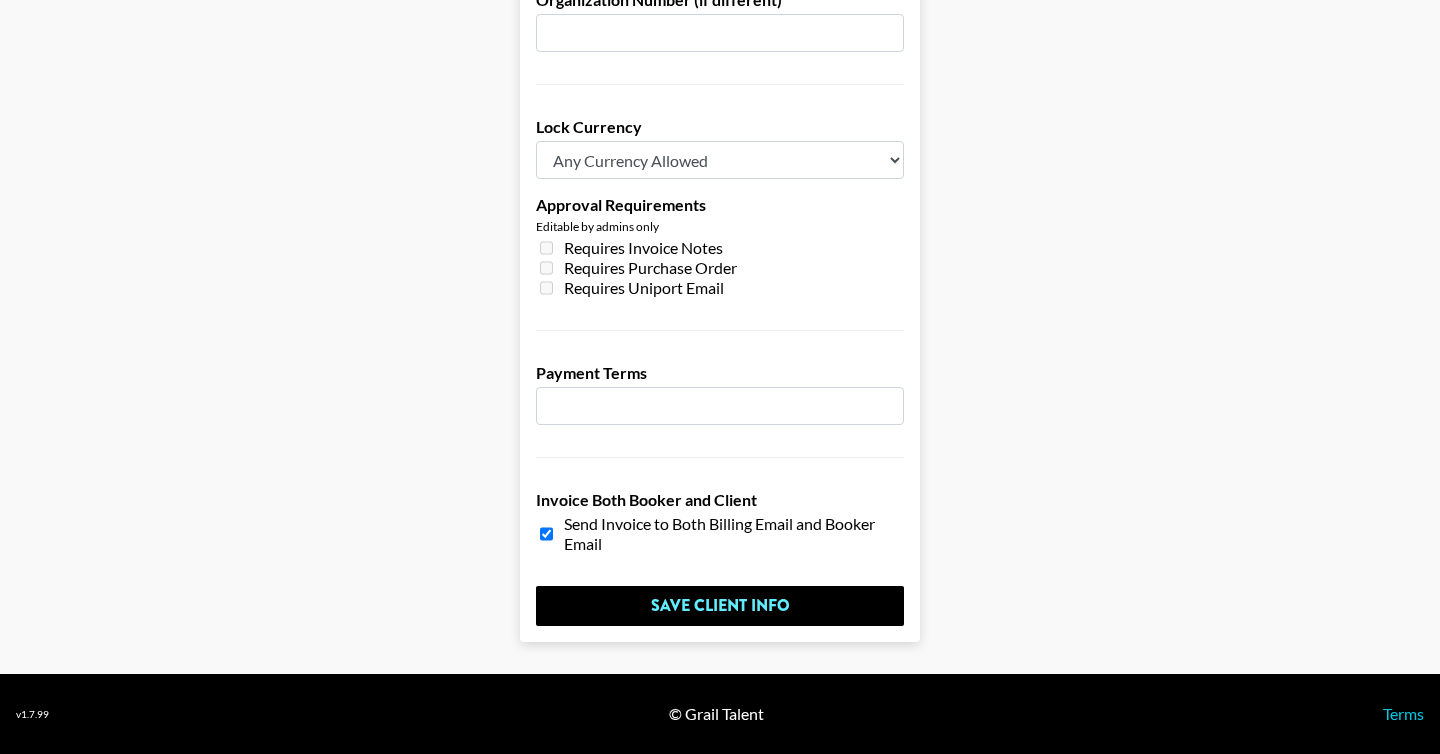 type on "karla.heavey@[example.com]" 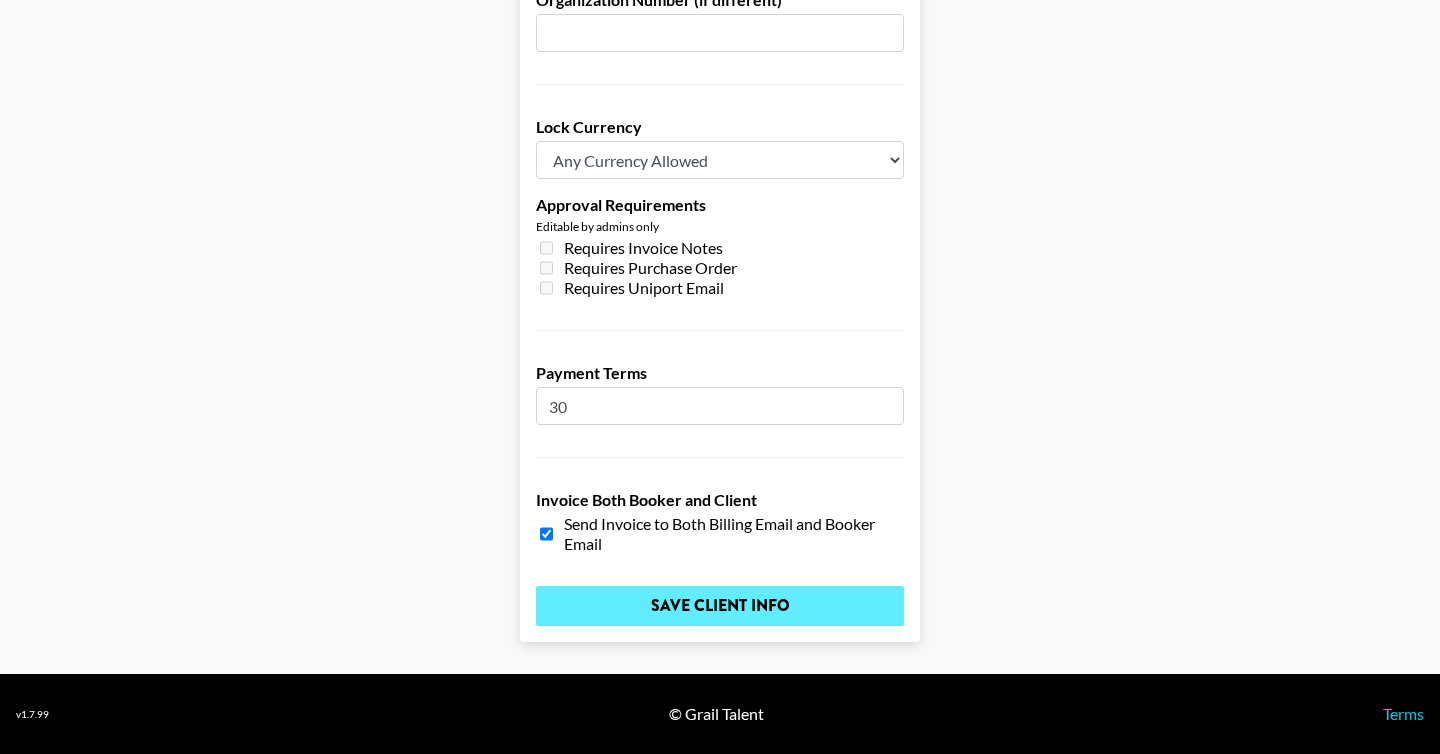 type on "30" 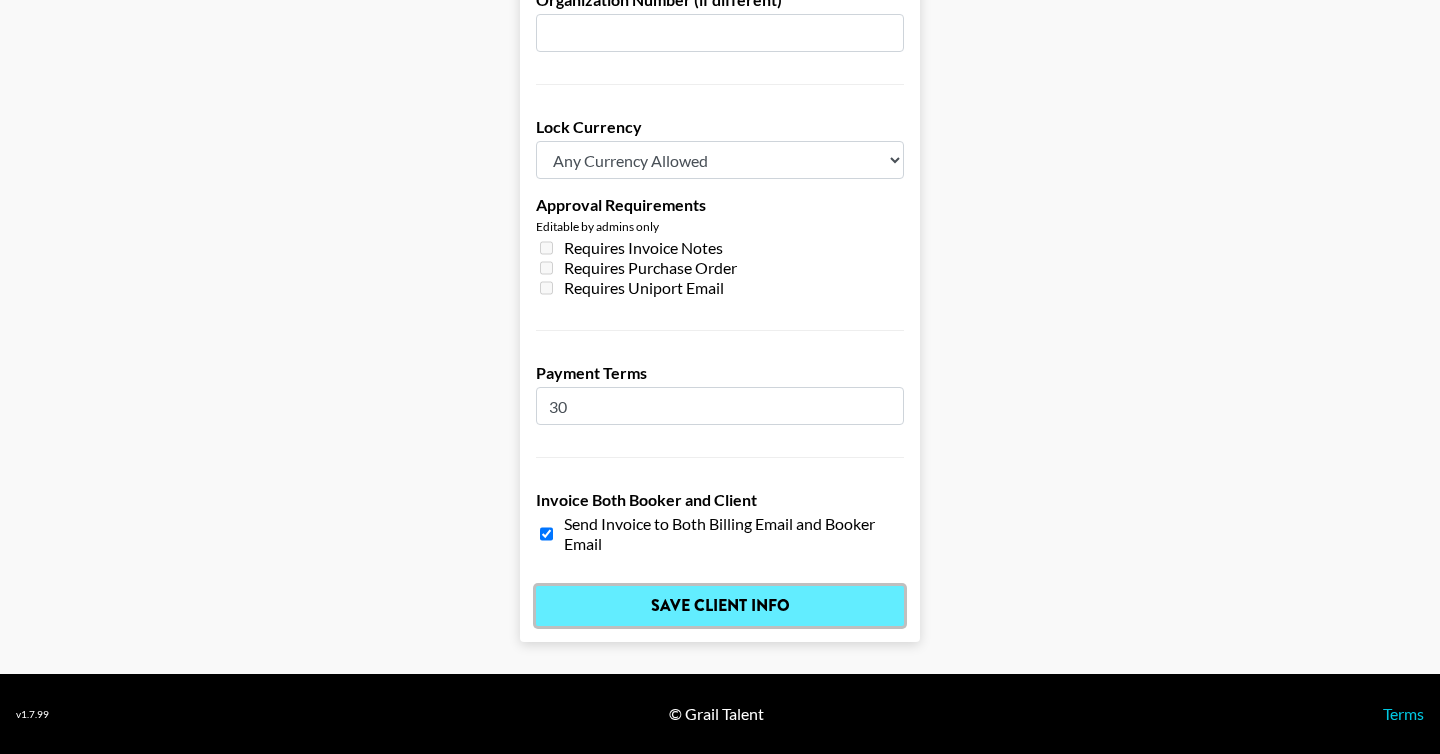 click on "Save Client Info" at bounding box center [720, 606] 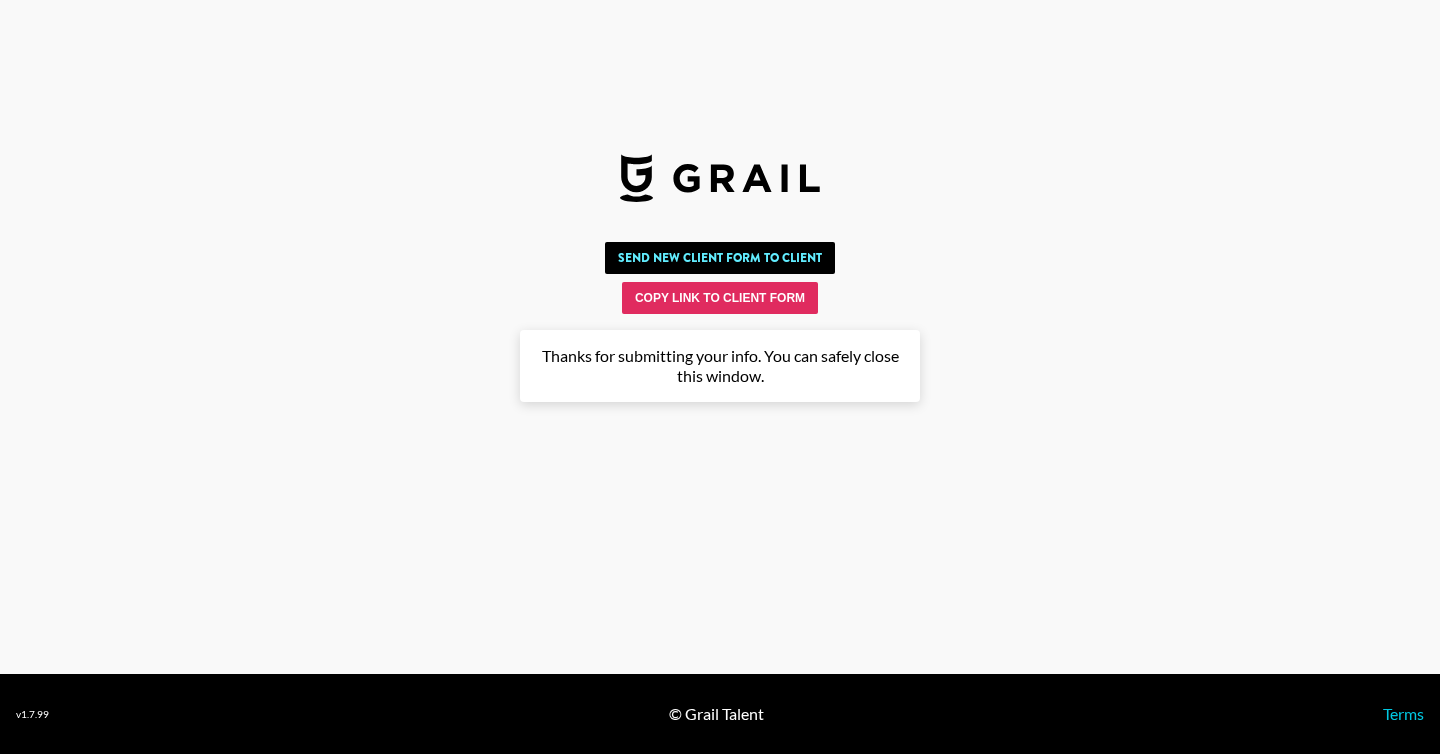 scroll, scrollTop: 0, scrollLeft: 0, axis: both 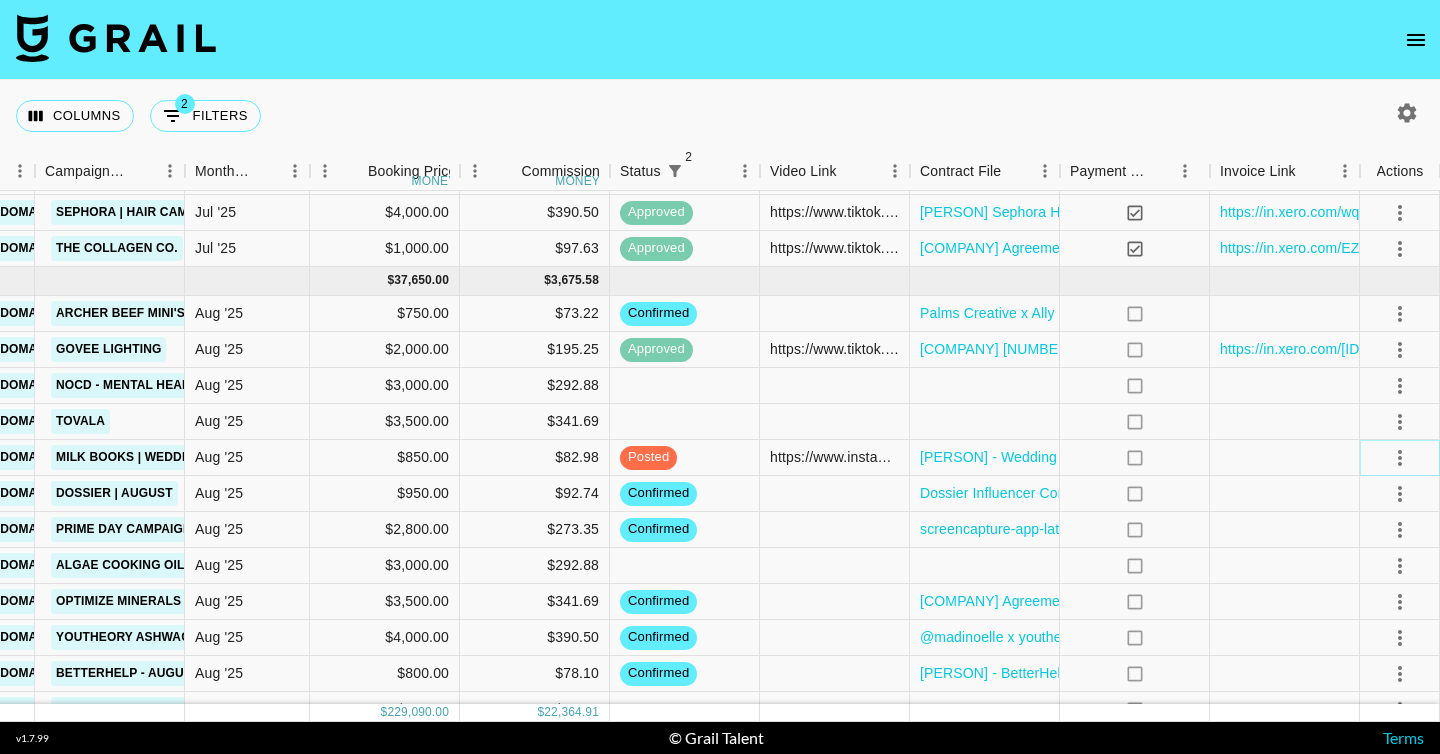 click 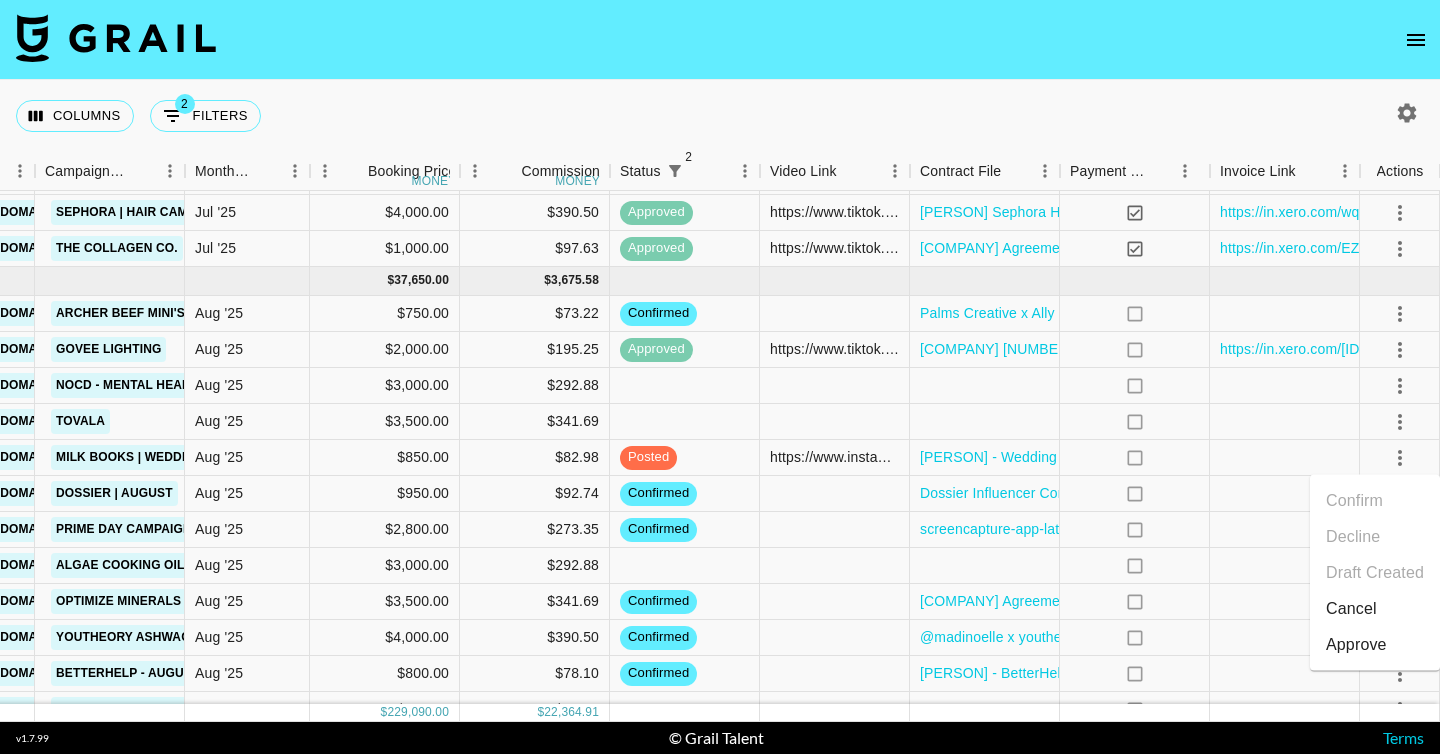 click on "Approve" at bounding box center (1356, 645) 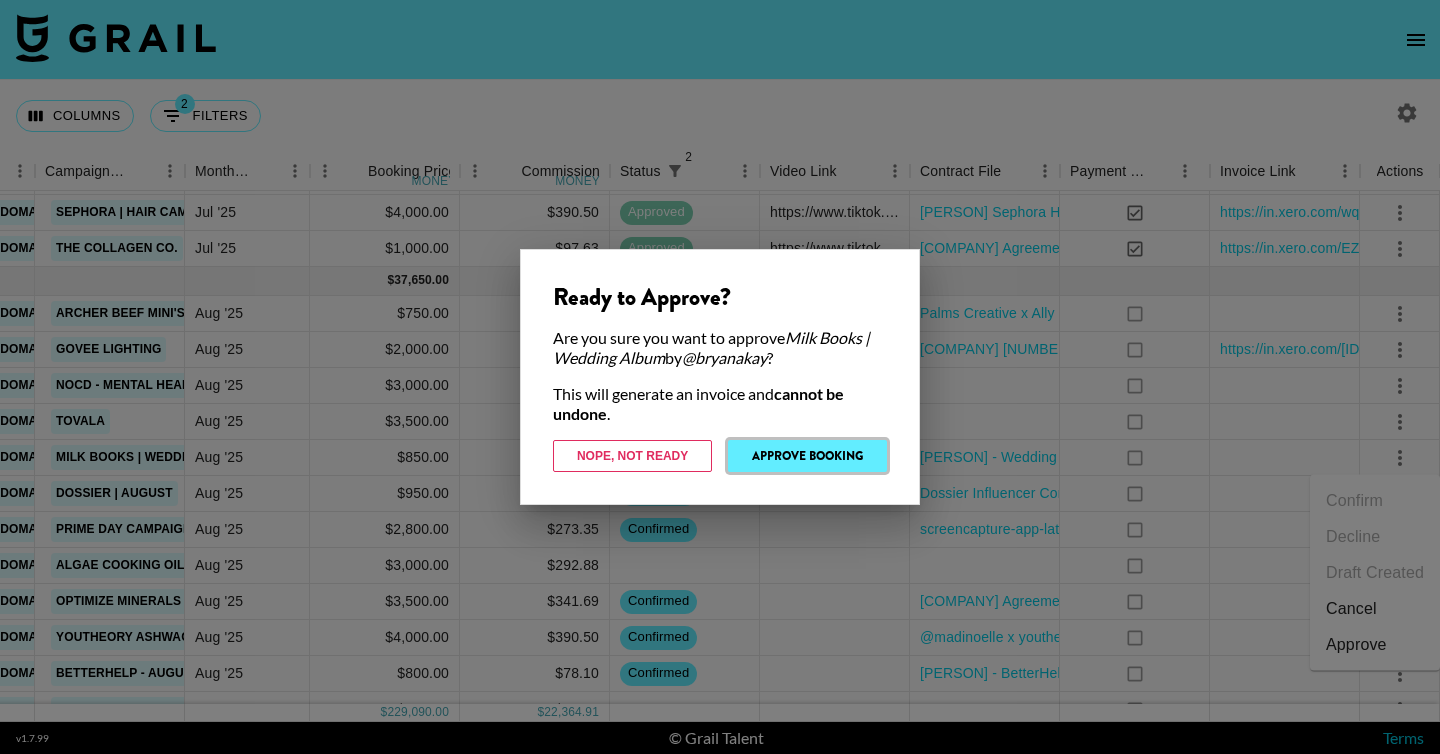 click on "Approve Booking" at bounding box center [807, 456] 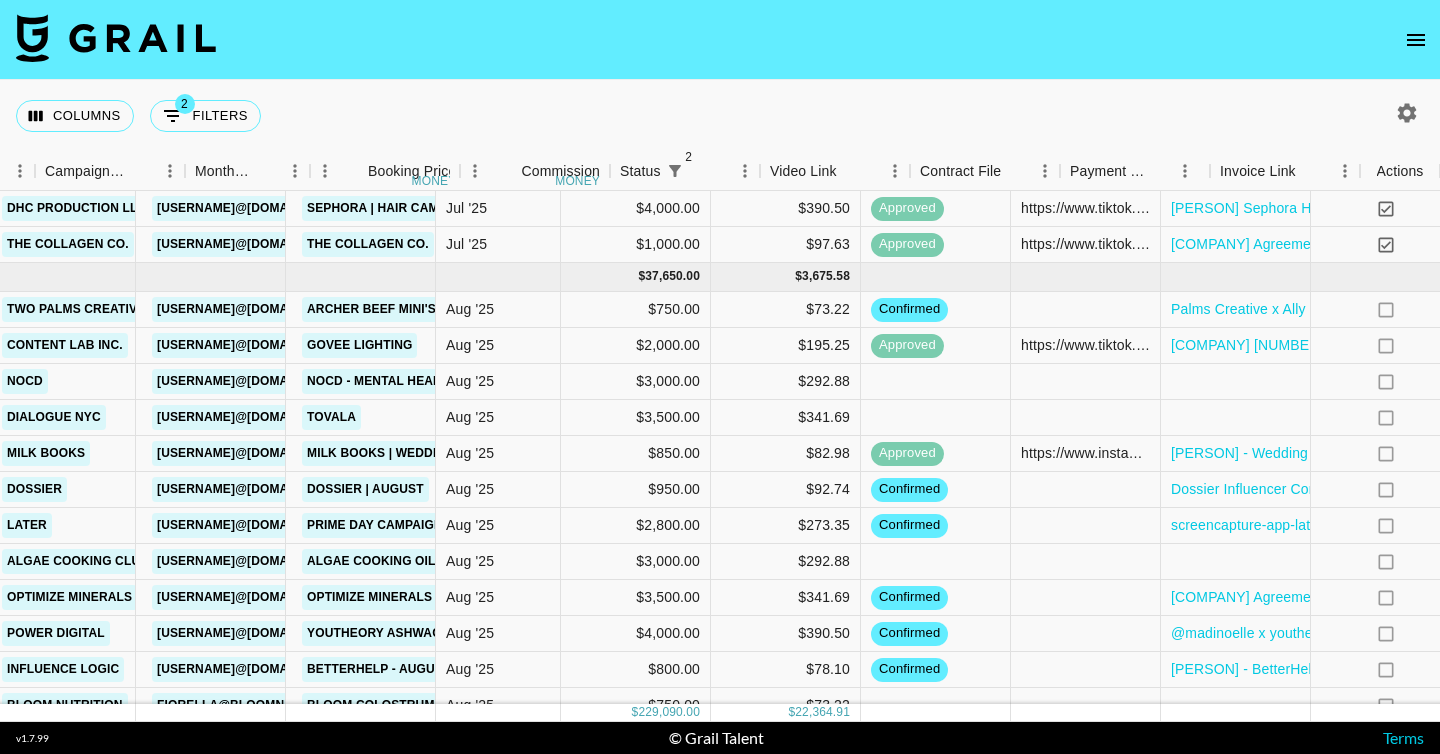 scroll, scrollTop: 1743, scrollLeft: 580, axis: both 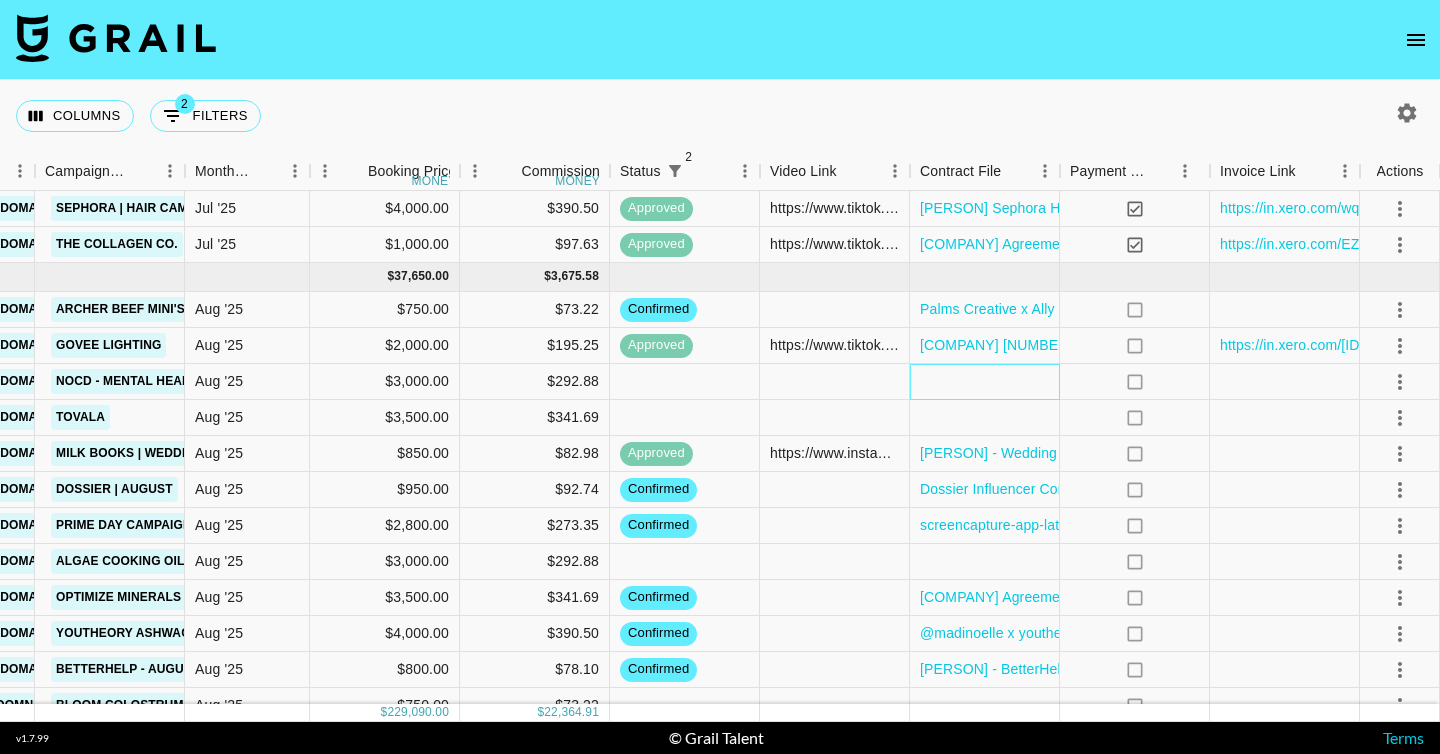 click at bounding box center (985, 382) 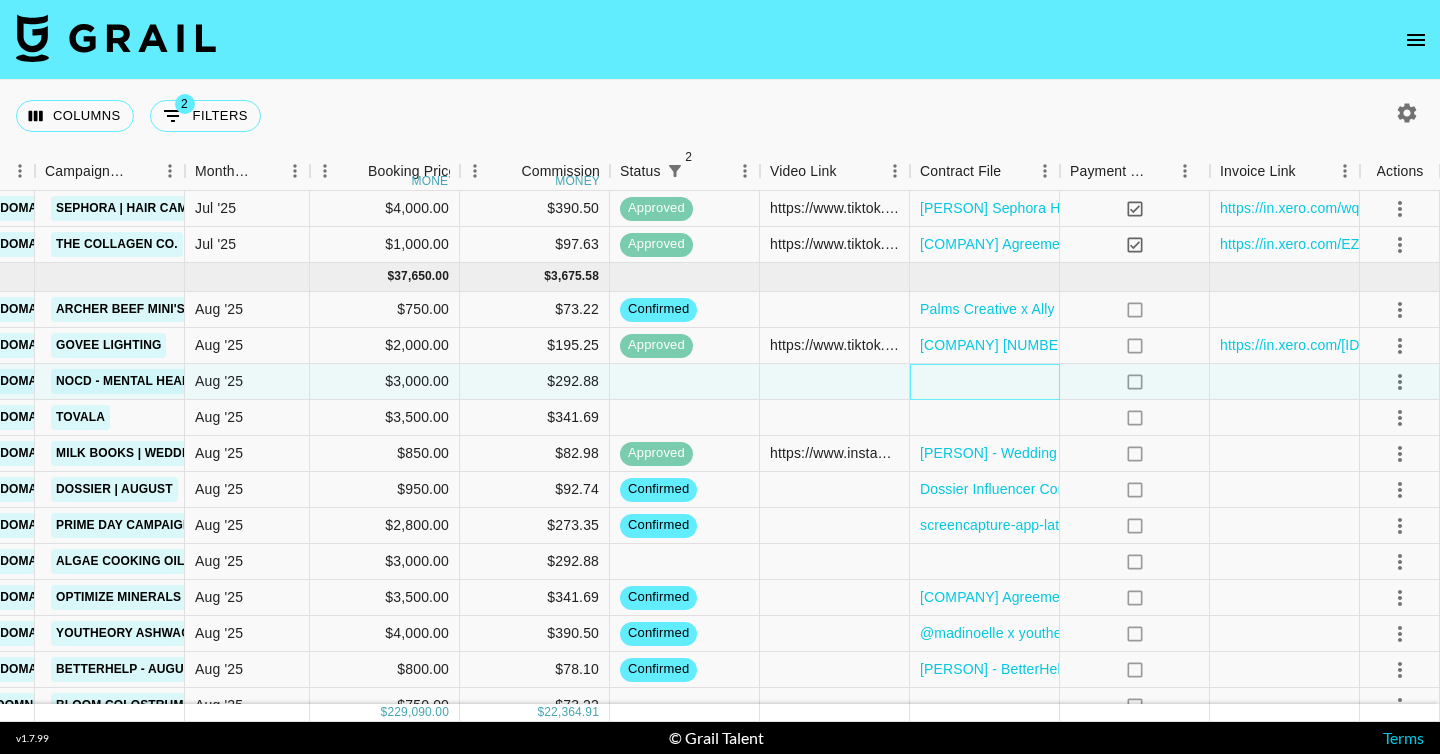 click at bounding box center (985, 382) 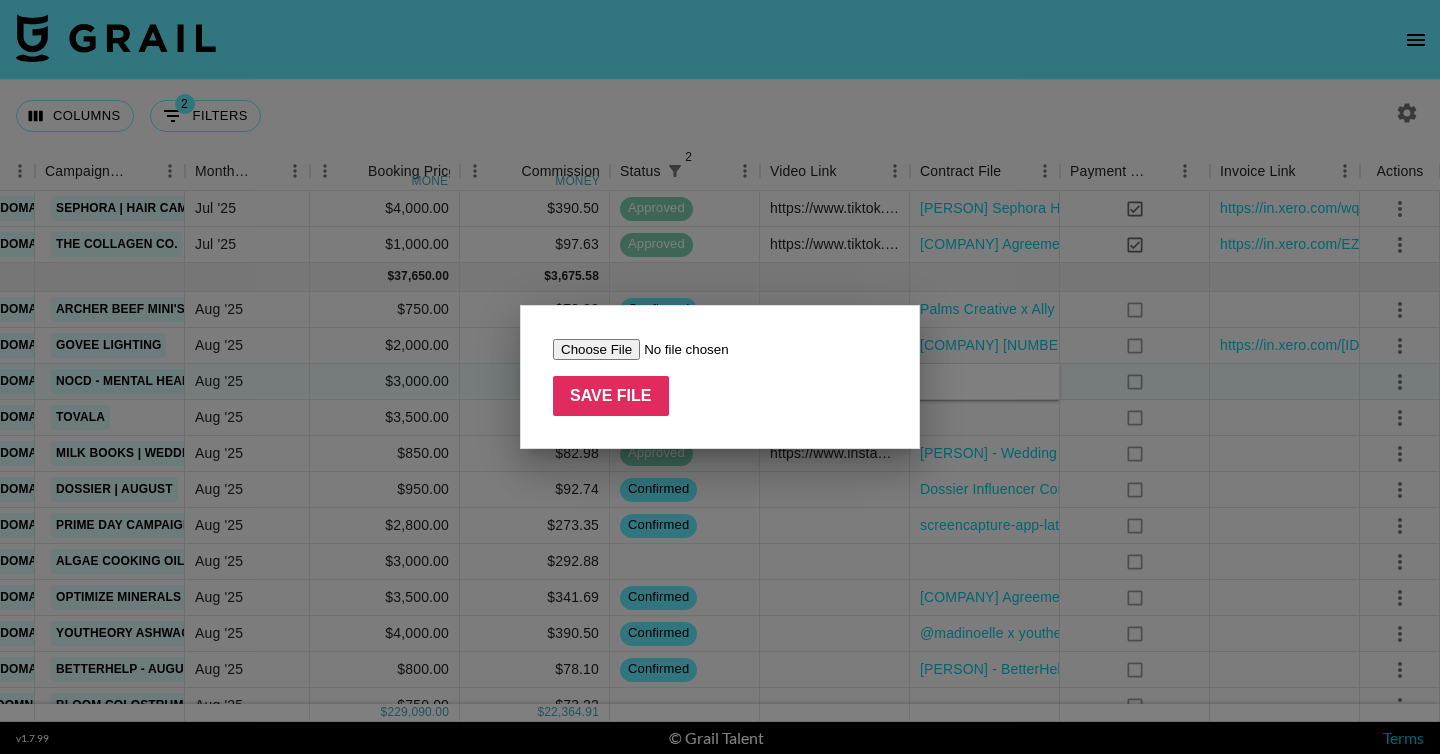 type on "C:\fakepath\Becky Mae - Signed Influencer Agreement - Youtube - August 2025.docx" 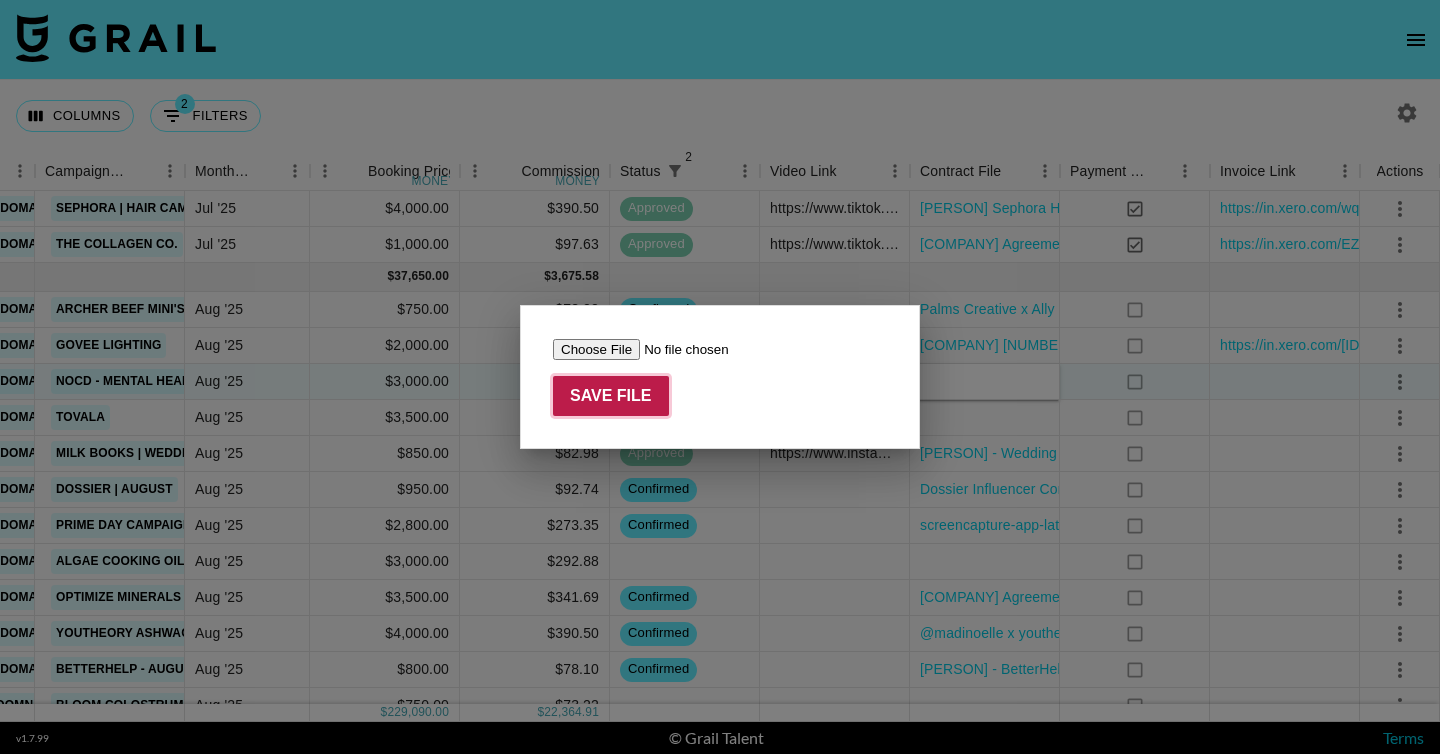 click on "Save File" at bounding box center (611, 396) 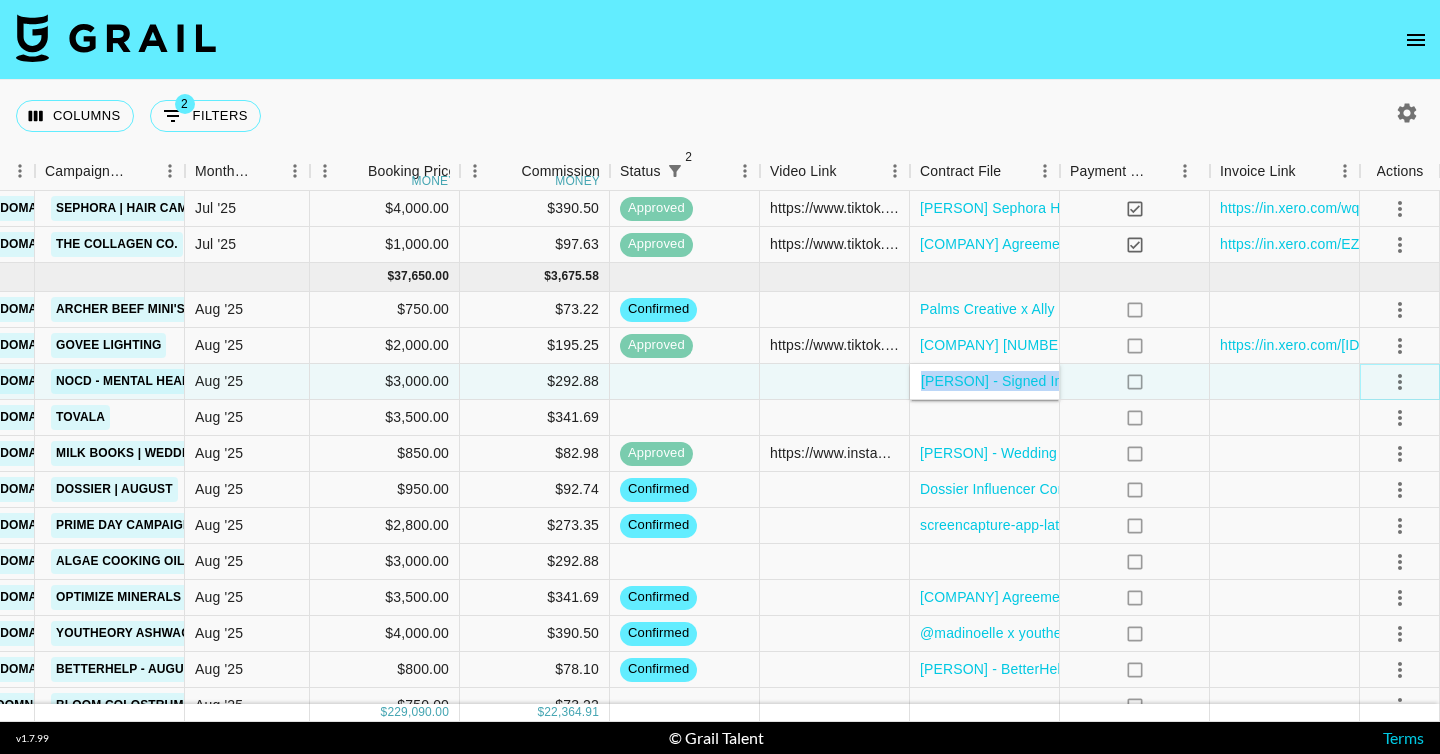 click 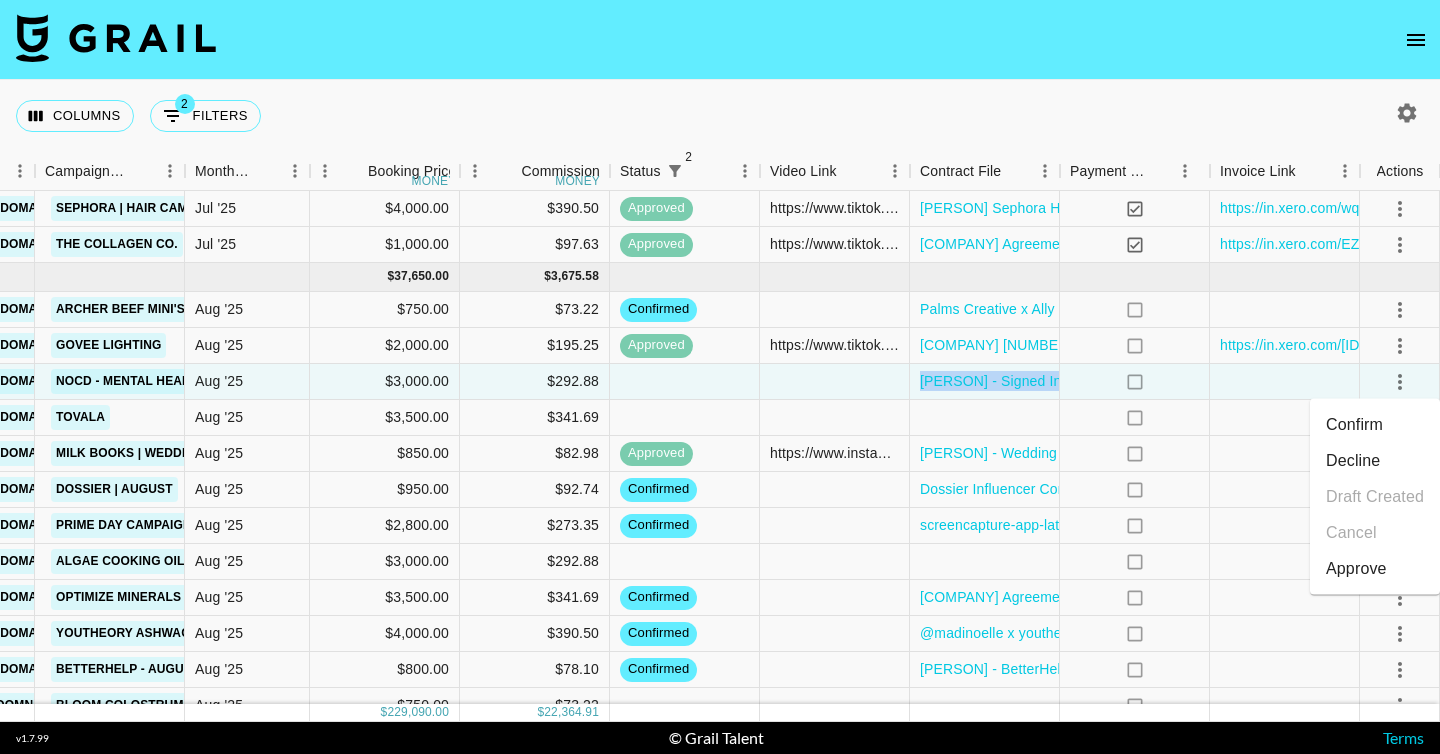 click on "Confirm" at bounding box center [1375, 425] 